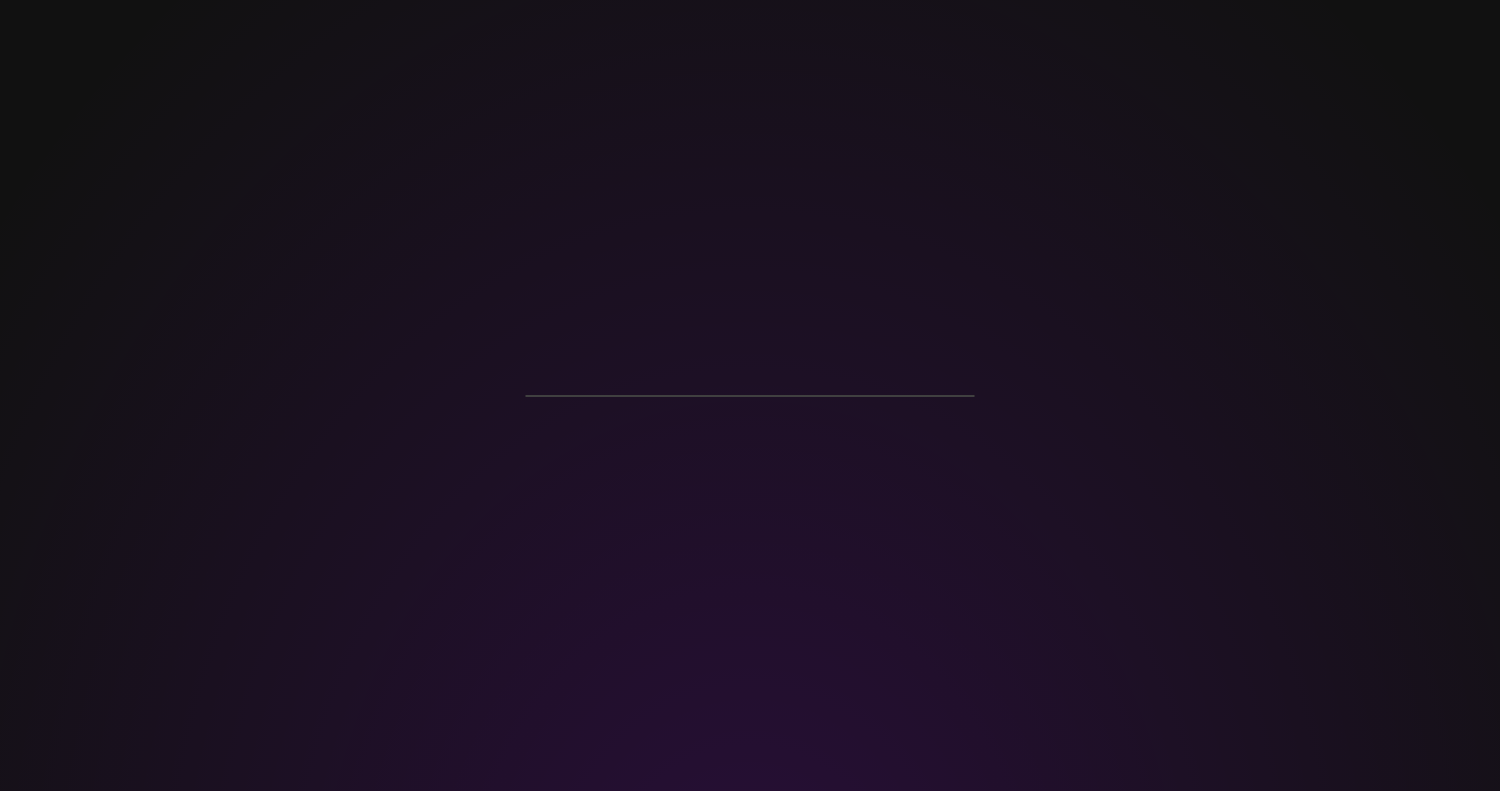 scroll, scrollTop: 0, scrollLeft: 0, axis: both 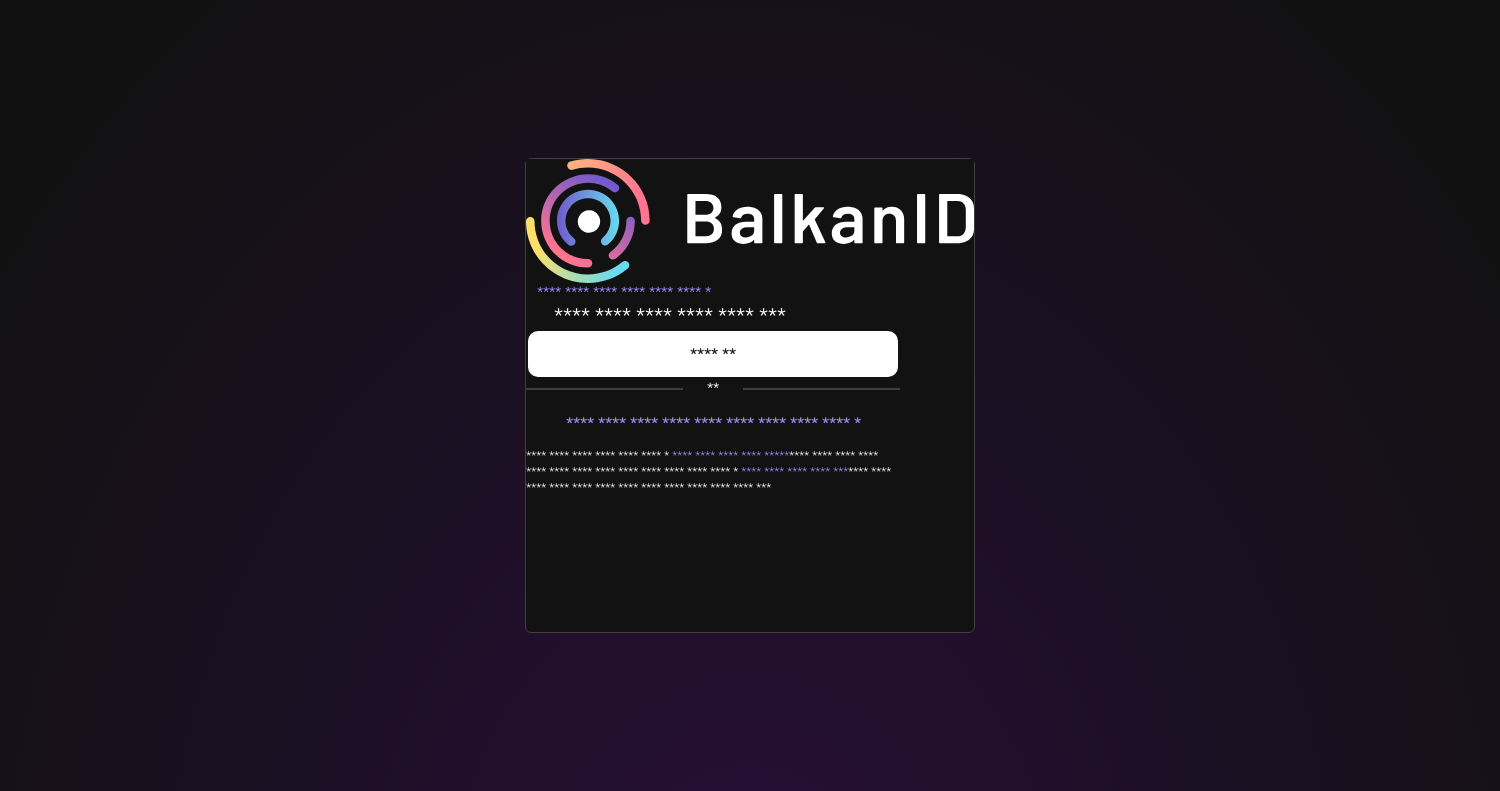 click at bounding box center (713, 354) 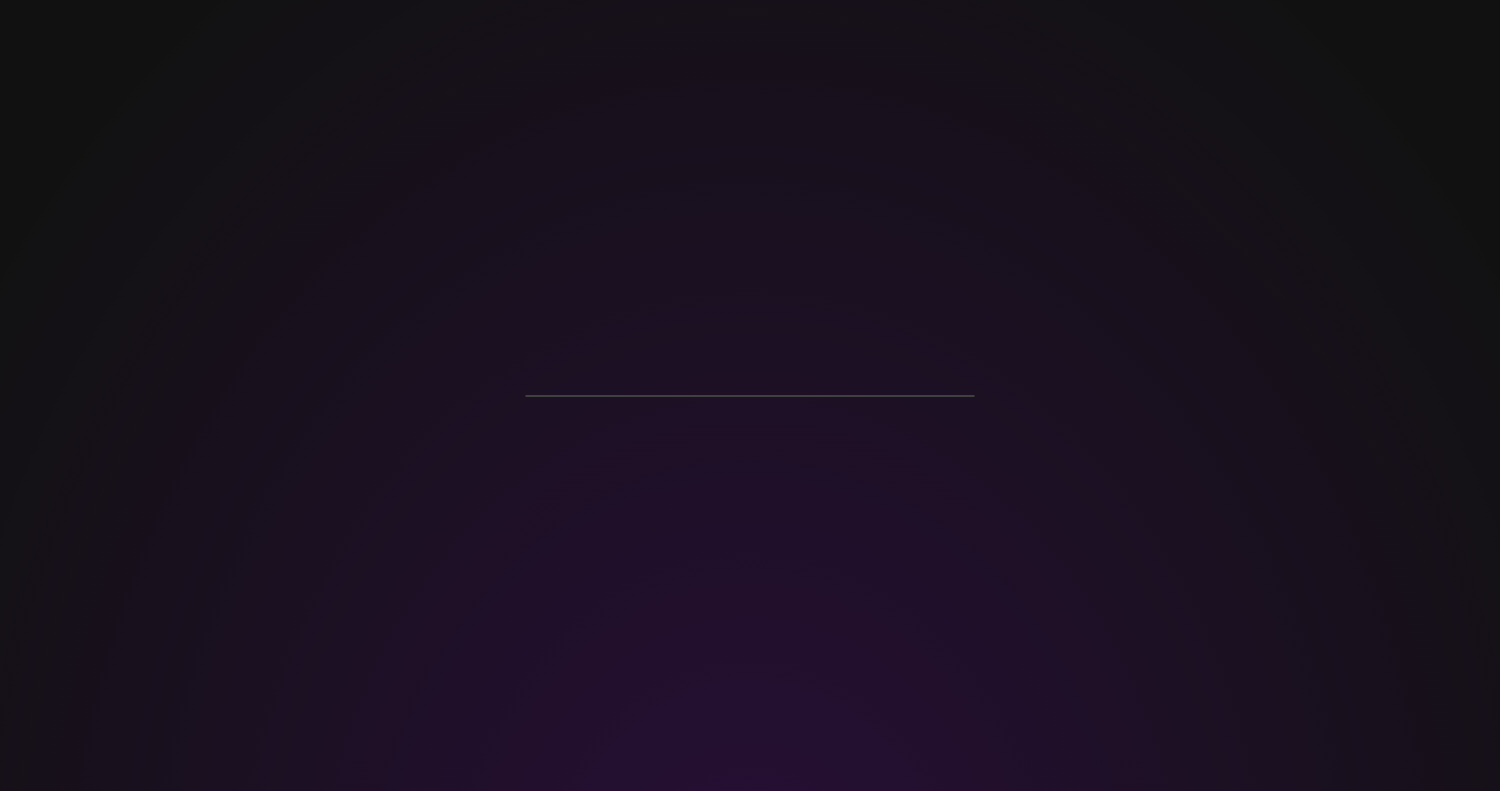 scroll, scrollTop: 0, scrollLeft: 0, axis: both 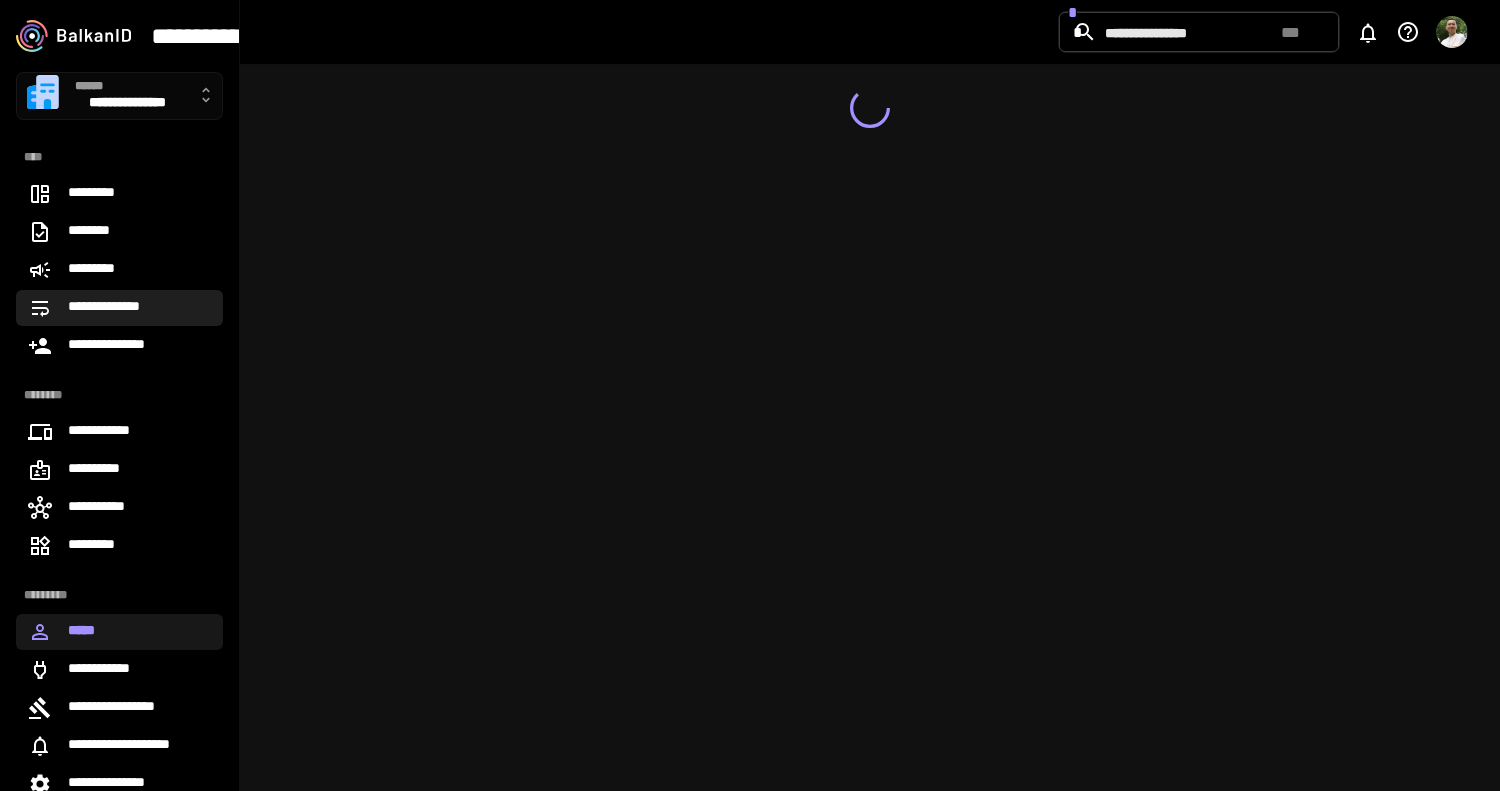 click on "**********" at bounding box center (119, 308) 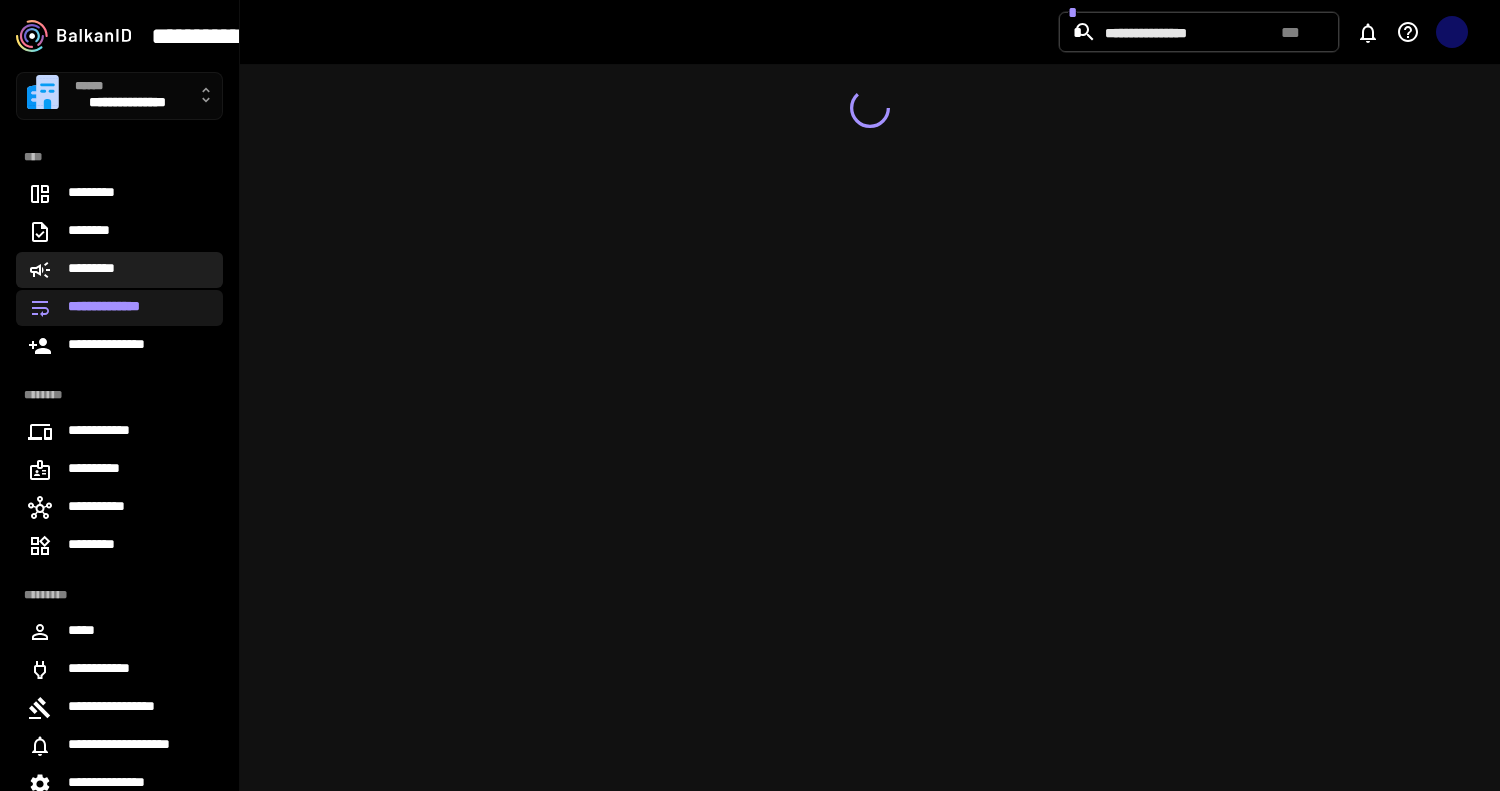 click on "*********" at bounding box center (119, 270) 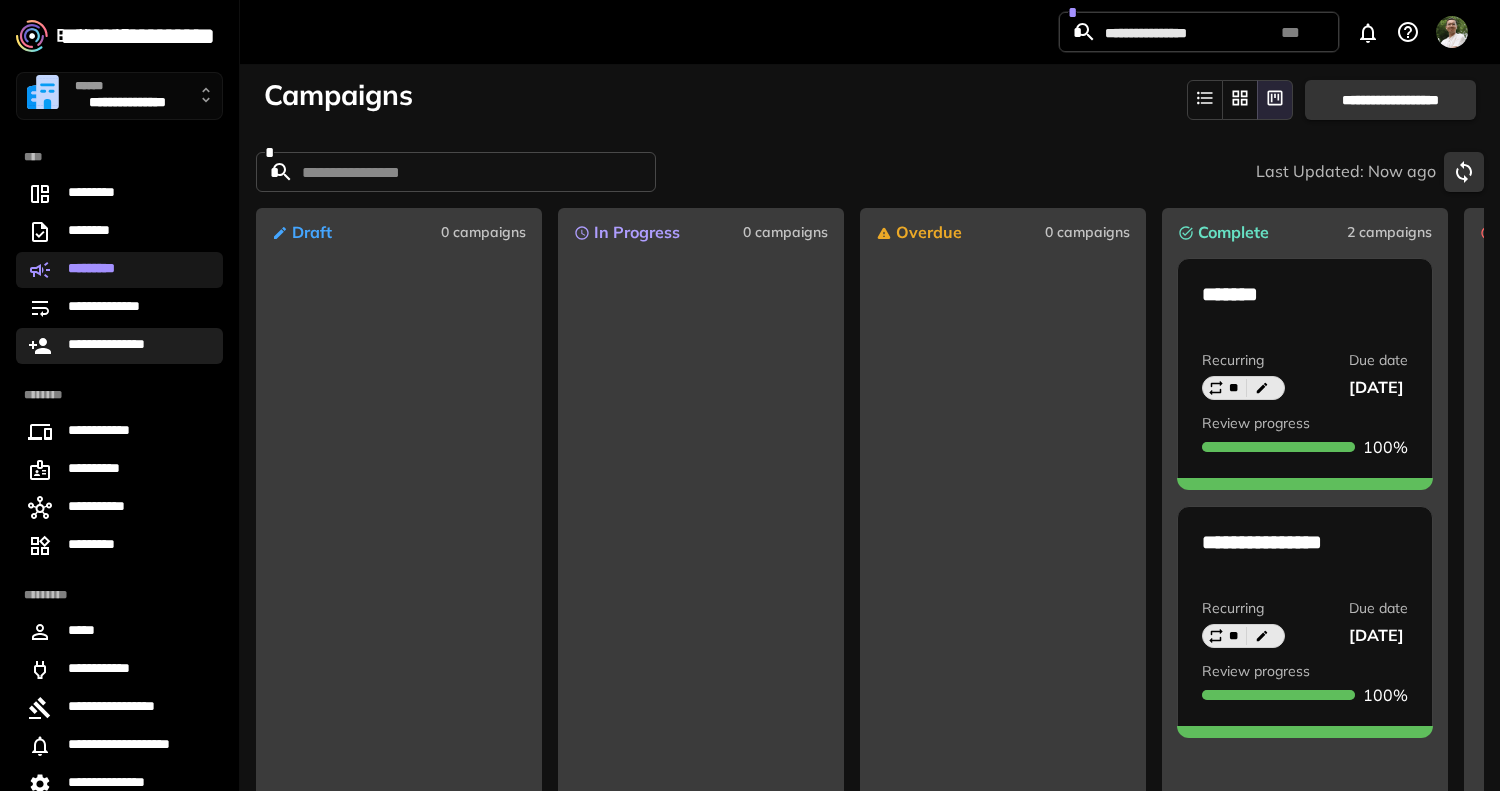 click on "**********" at bounding box center (119, 346) 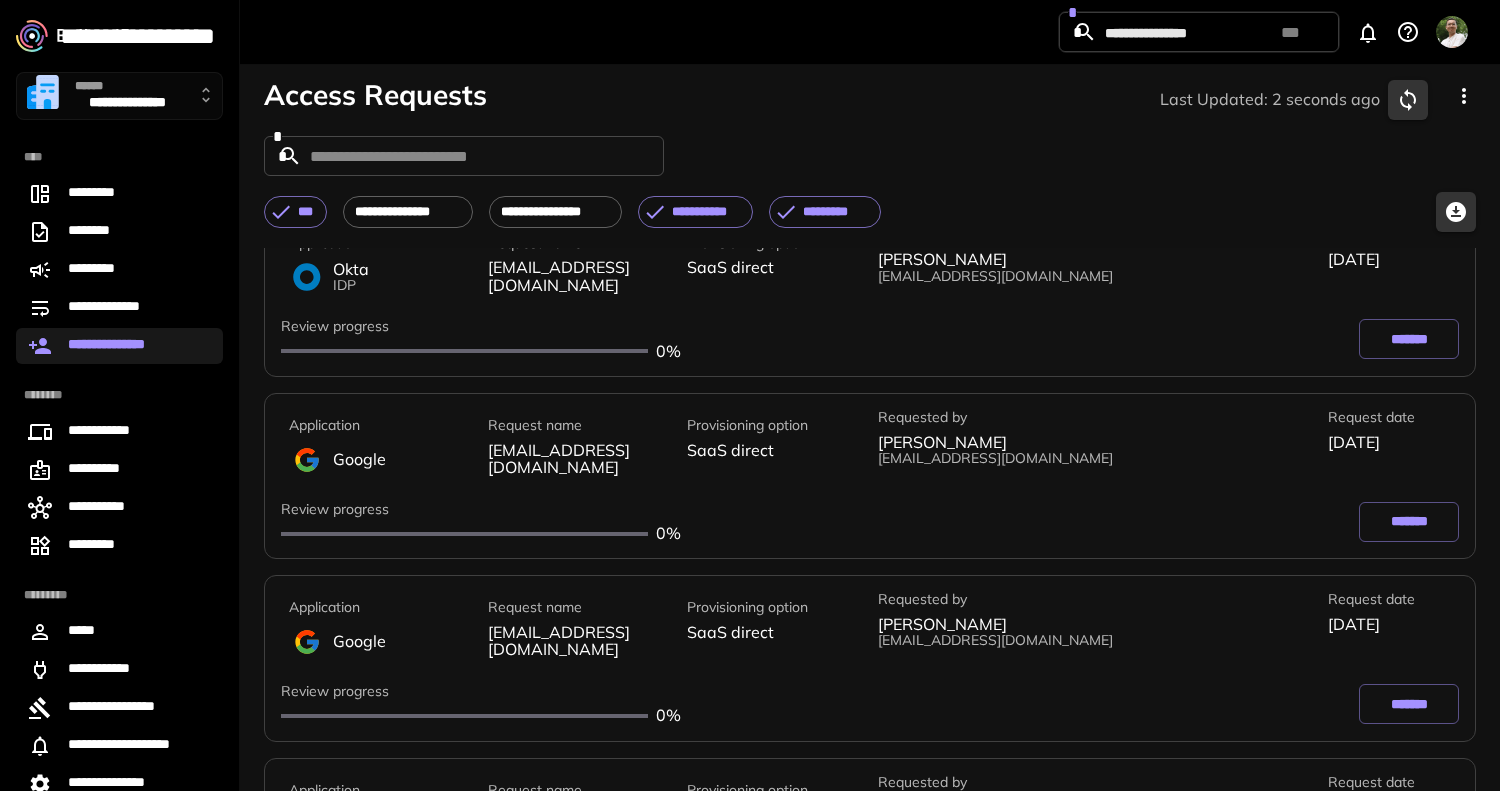 scroll, scrollTop: 477, scrollLeft: 0, axis: vertical 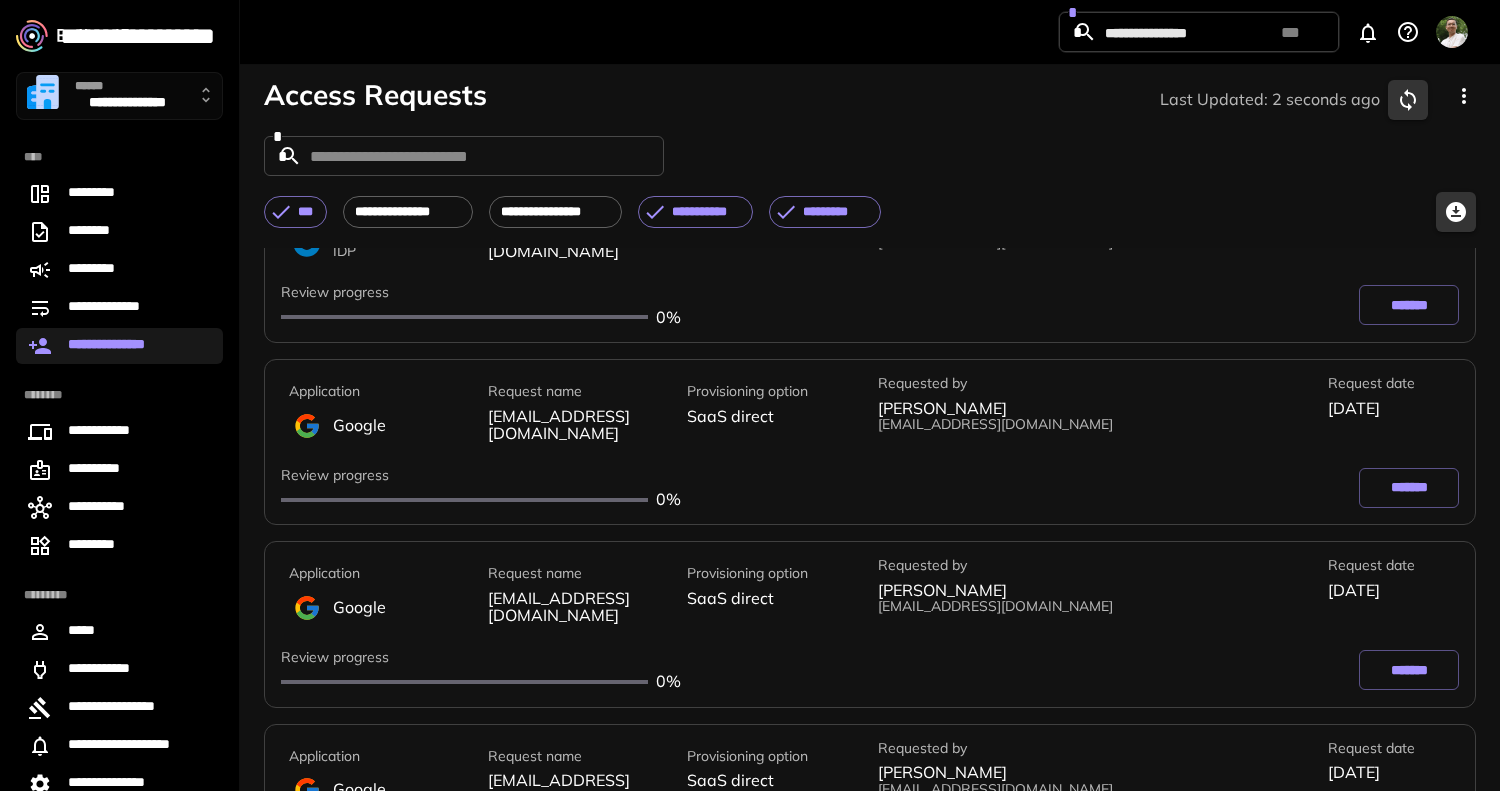 click on "*******" at bounding box center [1409, 488] 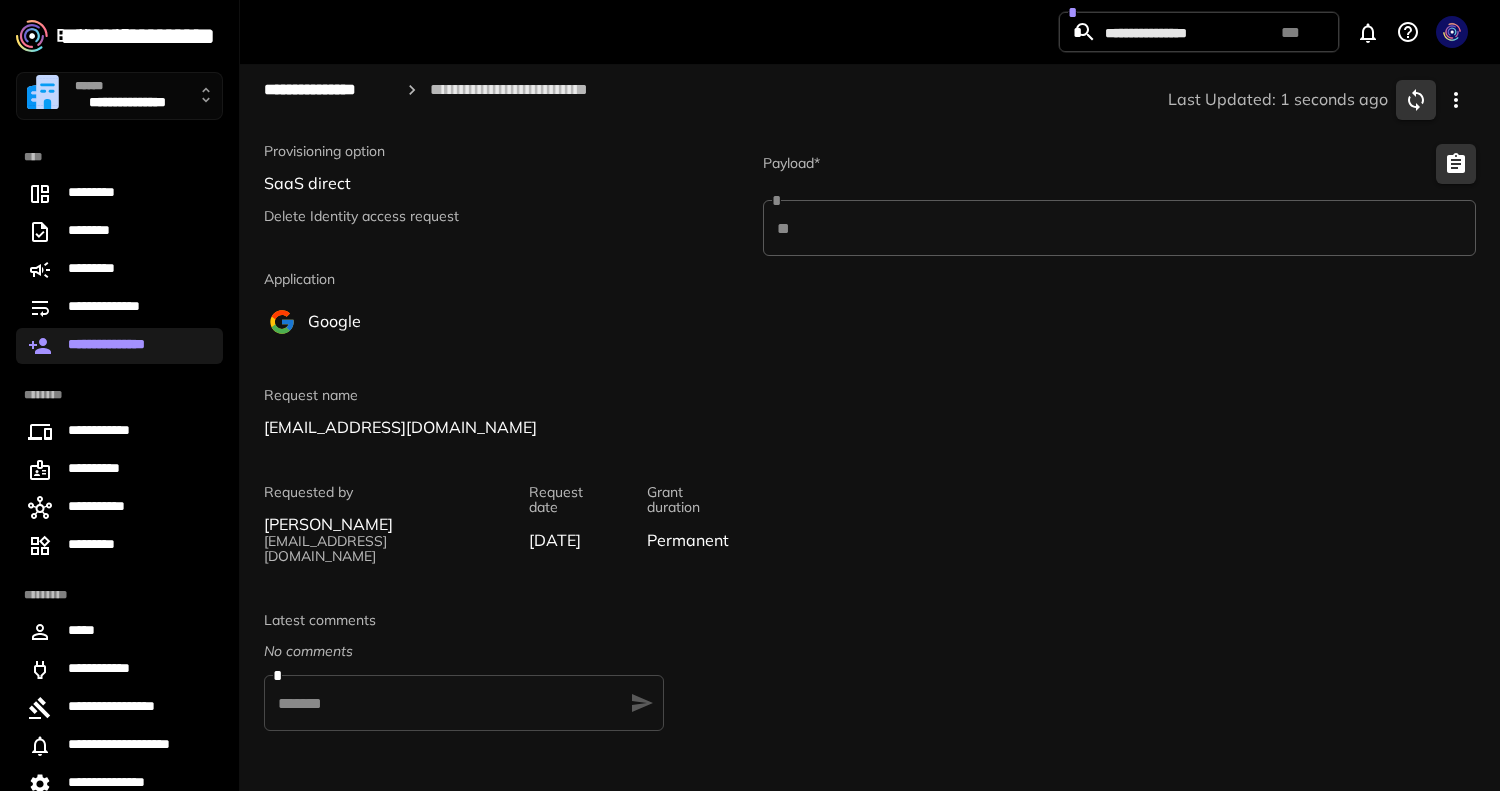 click 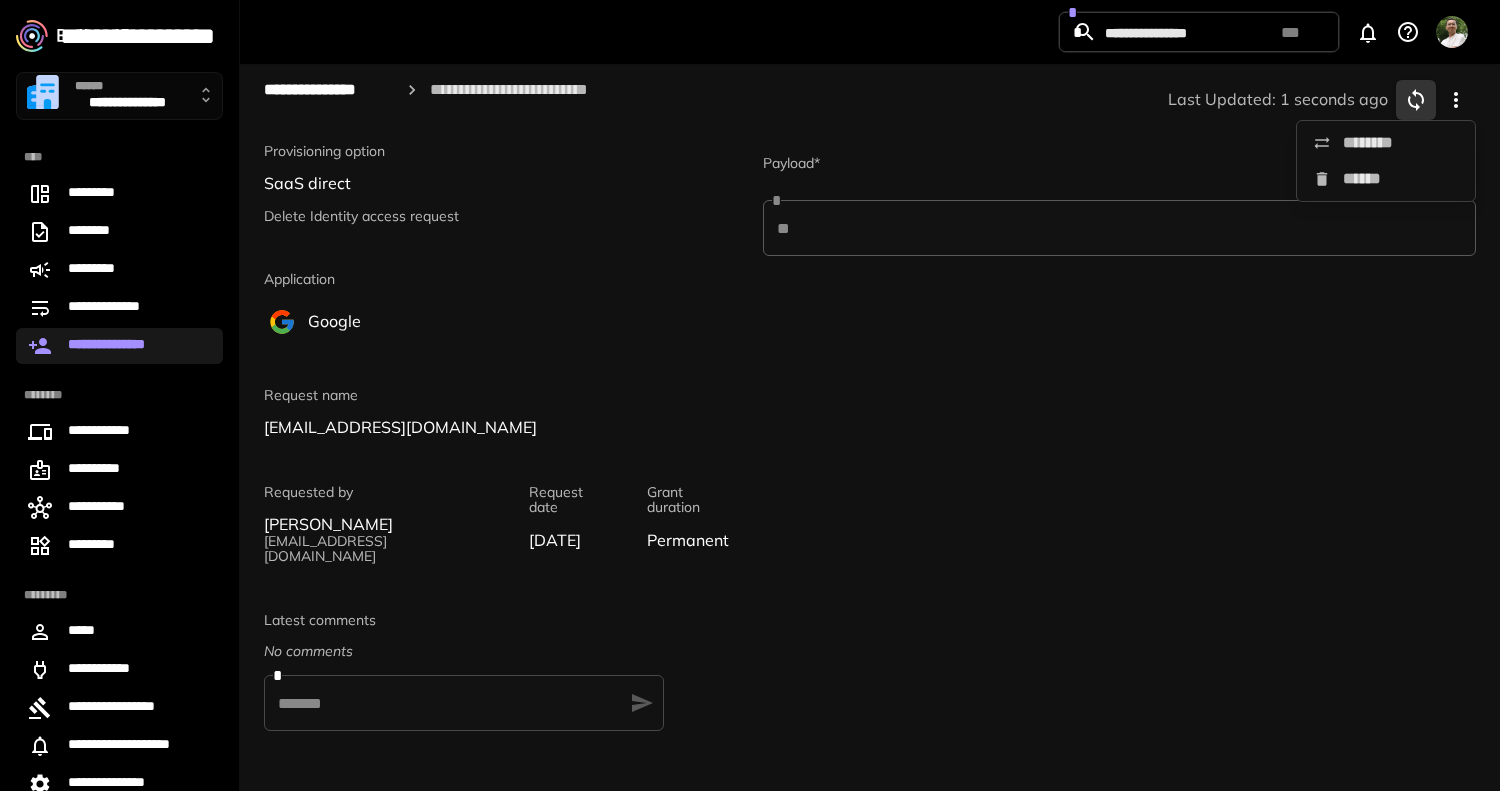 click on "******" at bounding box center [1386, 179] 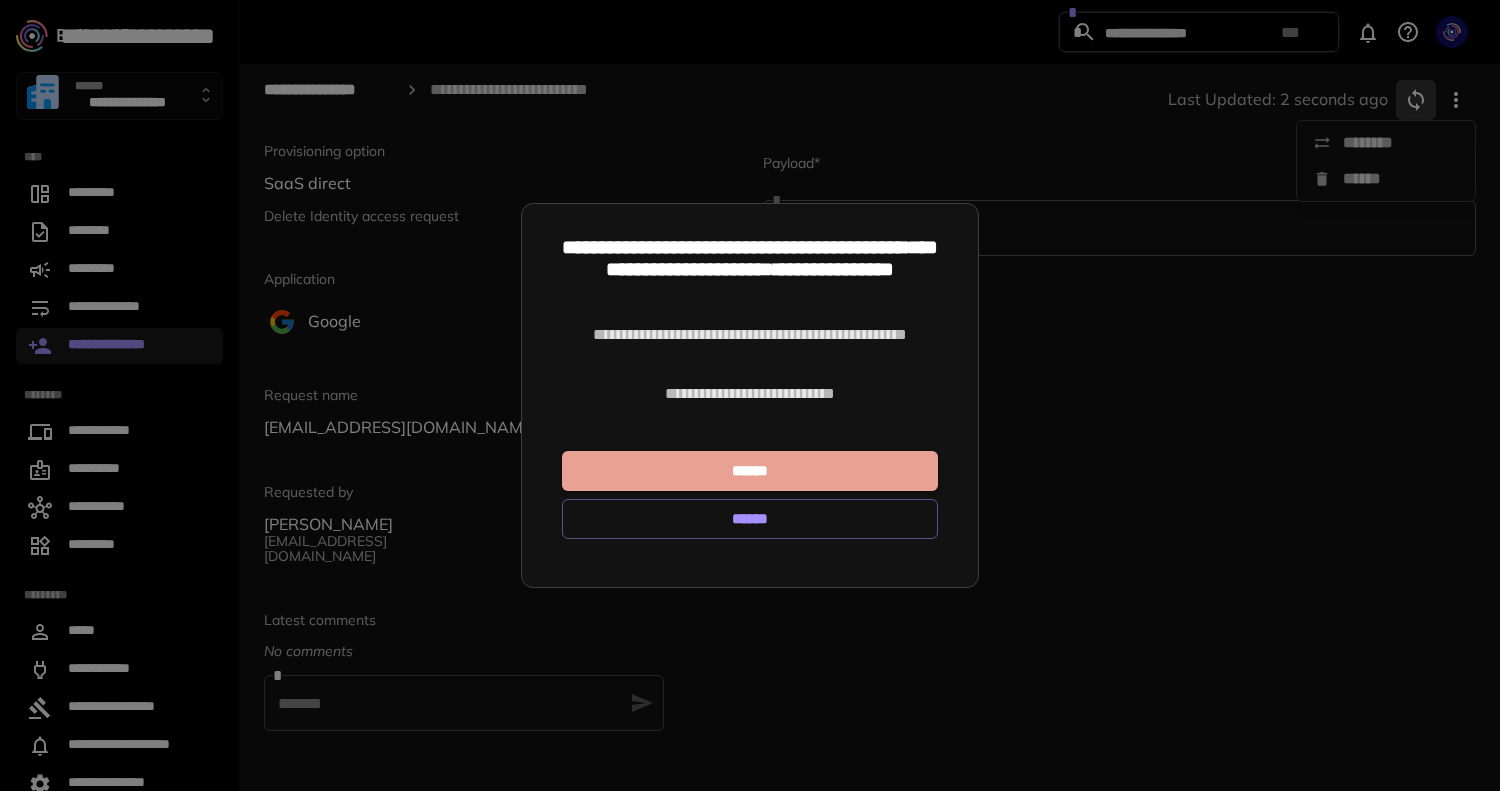 click on "******" at bounding box center [750, 471] 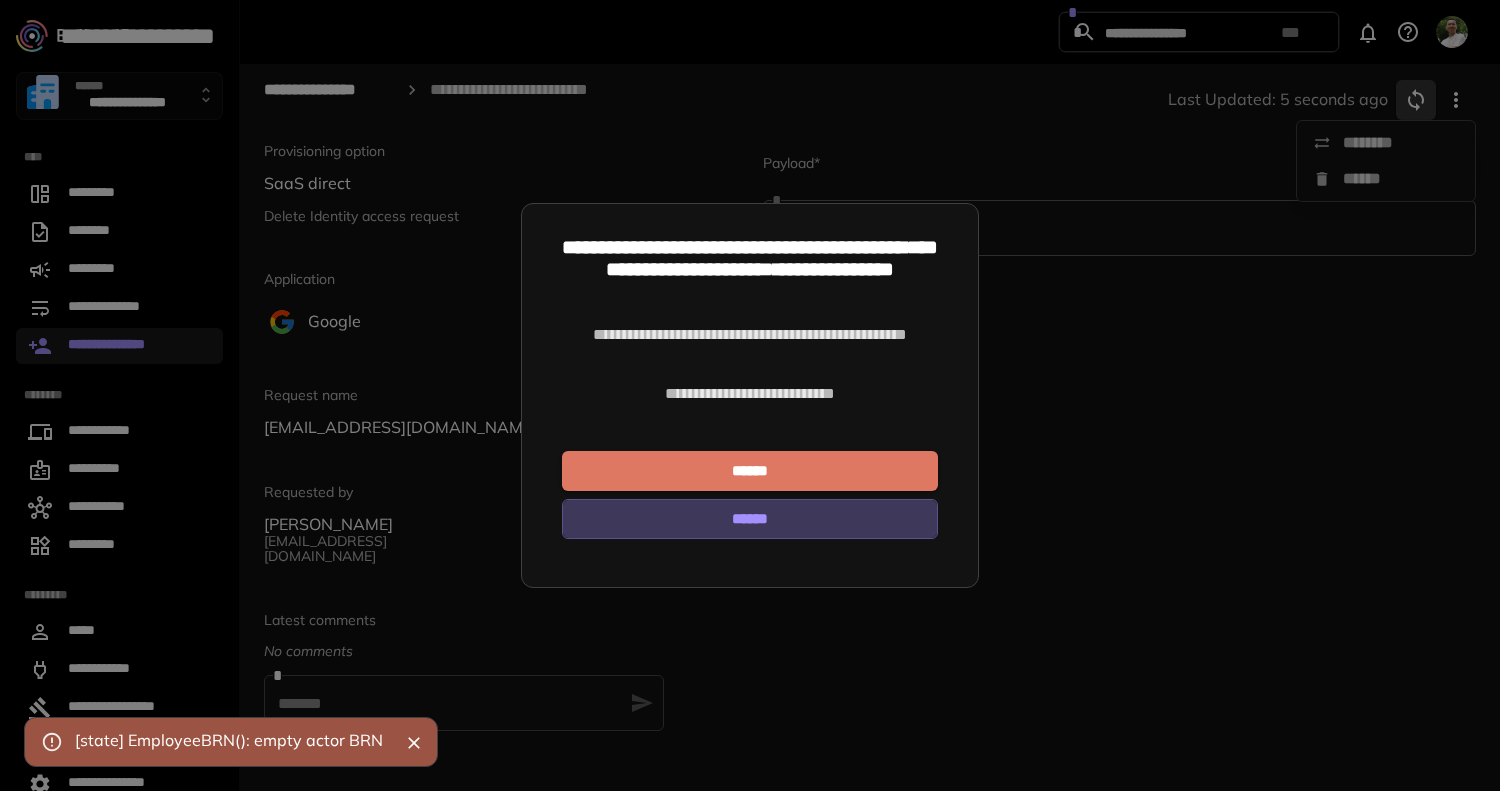 click on "******" at bounding box center [750, 519] 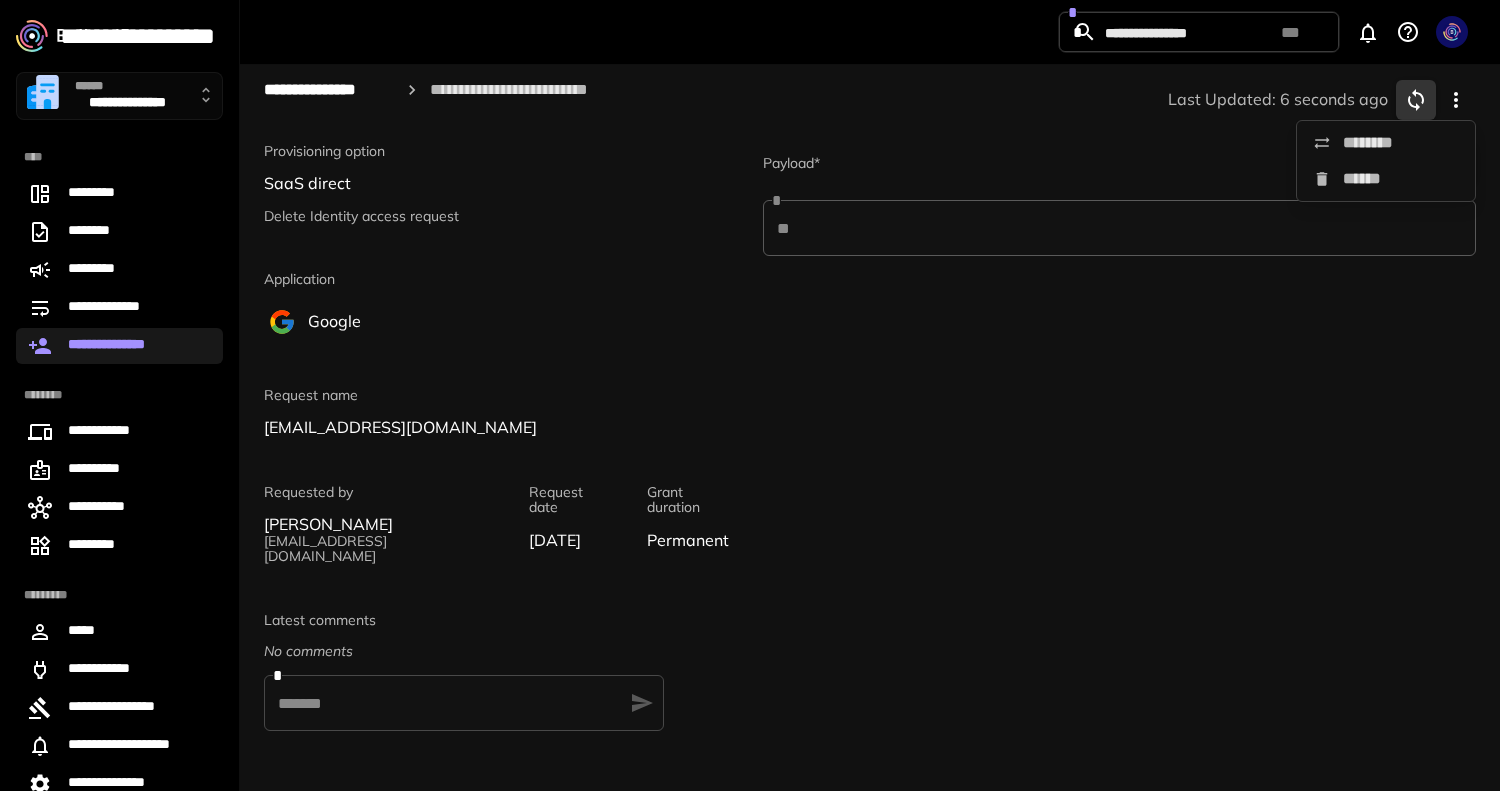 click at bounding box center [750, 395] 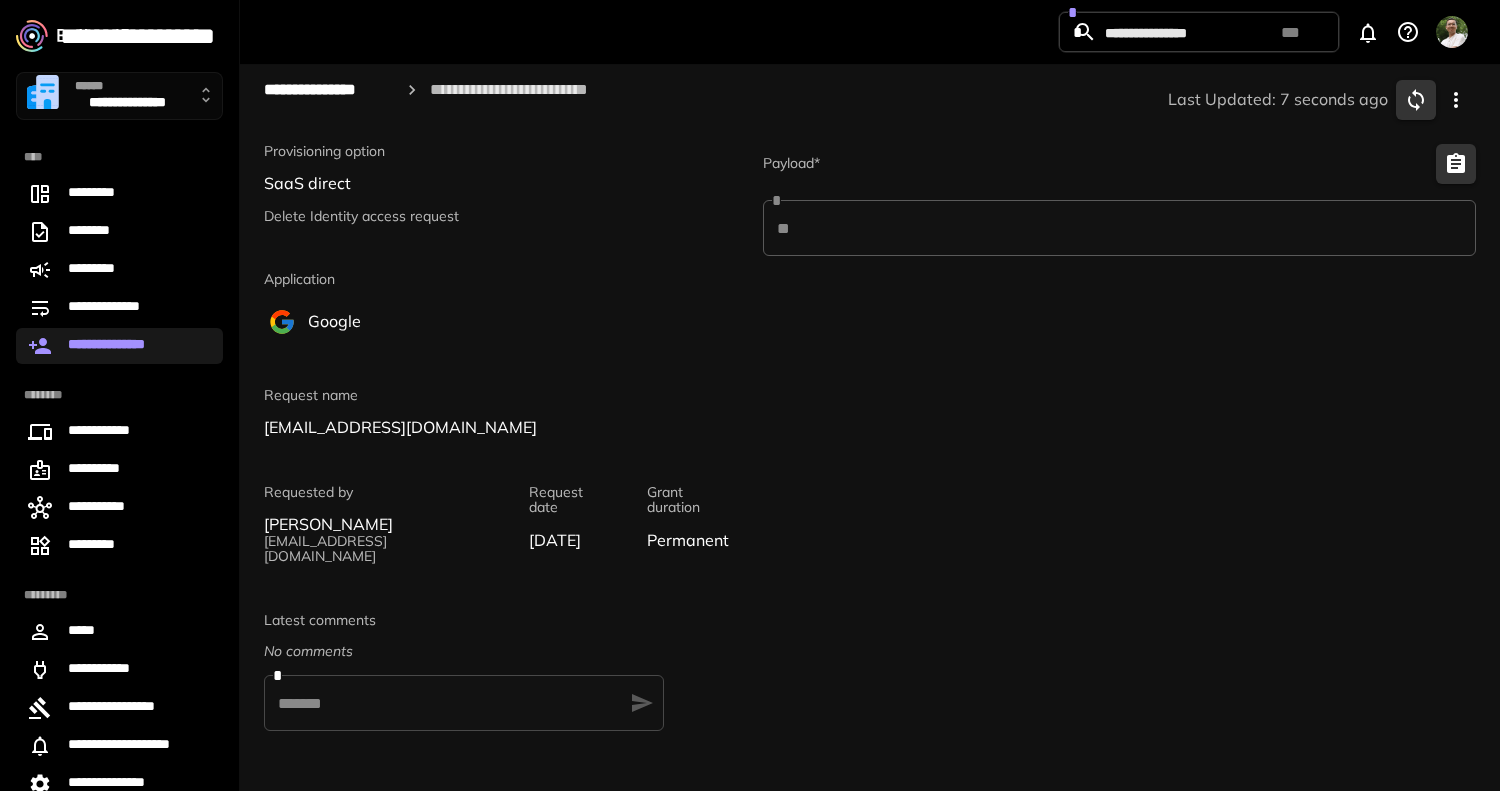 click on "**********" at bounding box center (119, 346) 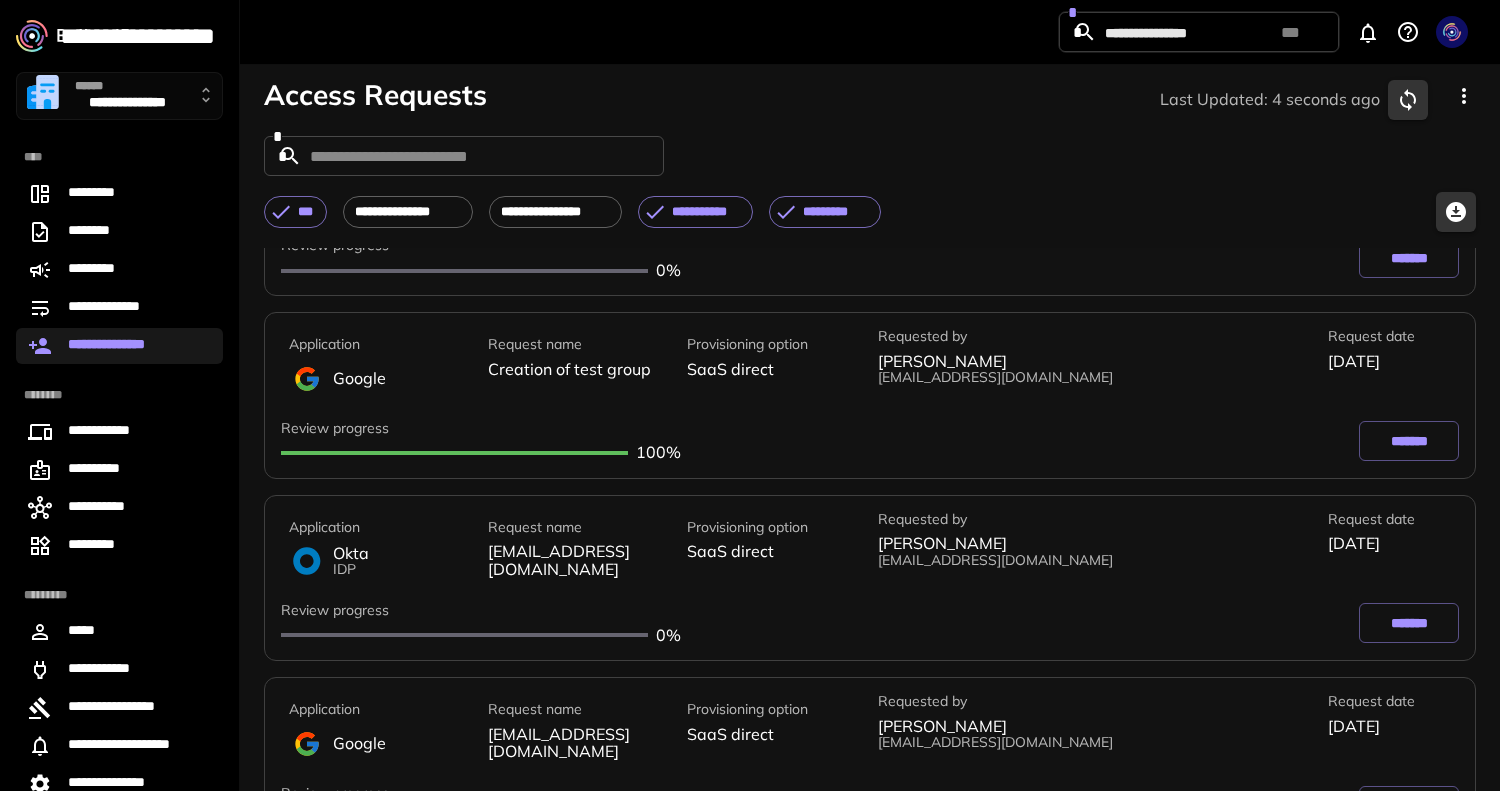 scroll, scrollTop: 0, scrollLeft: 0, axis: both 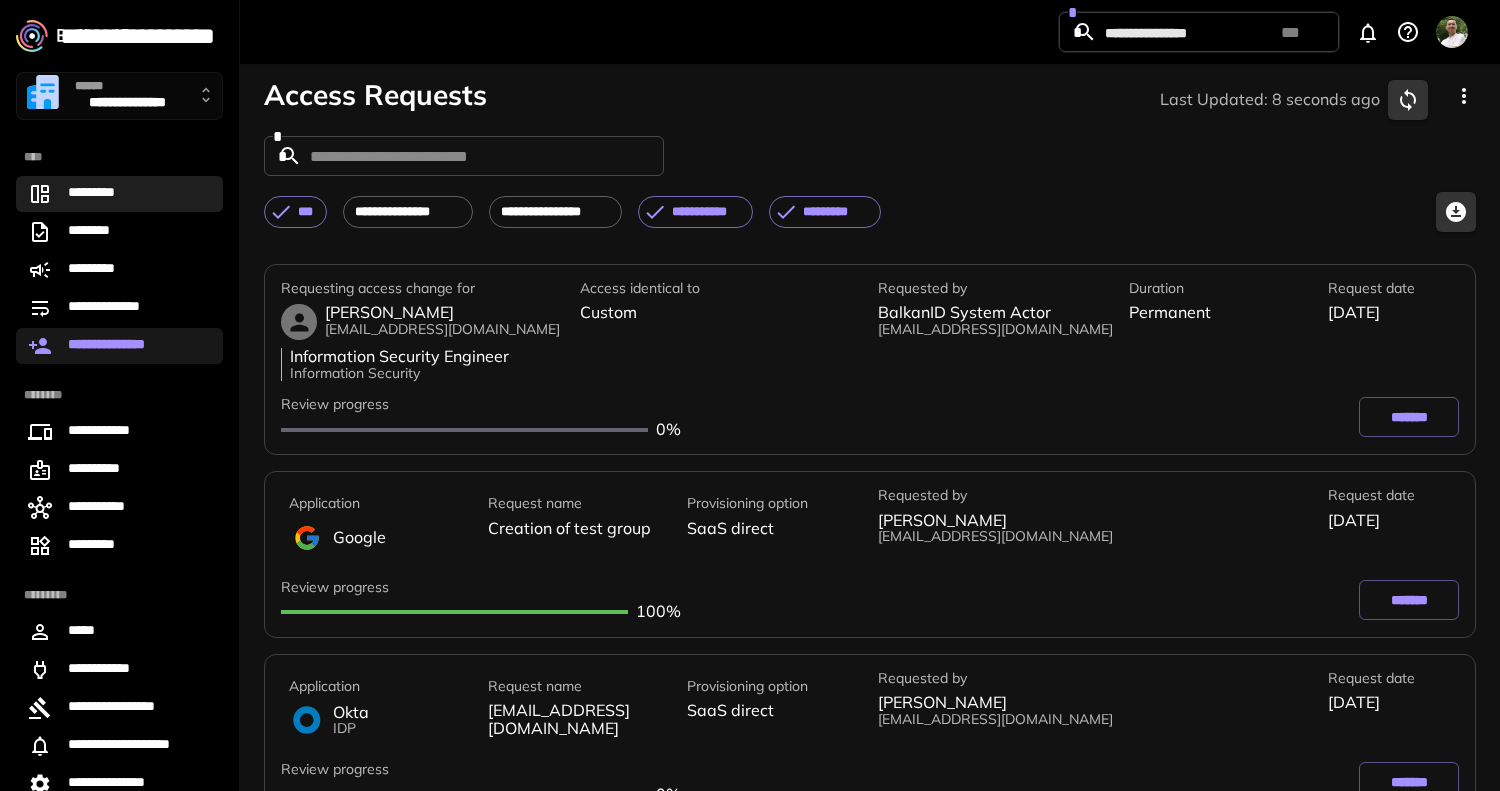 click on "*********" at bounding box center [119, 194] 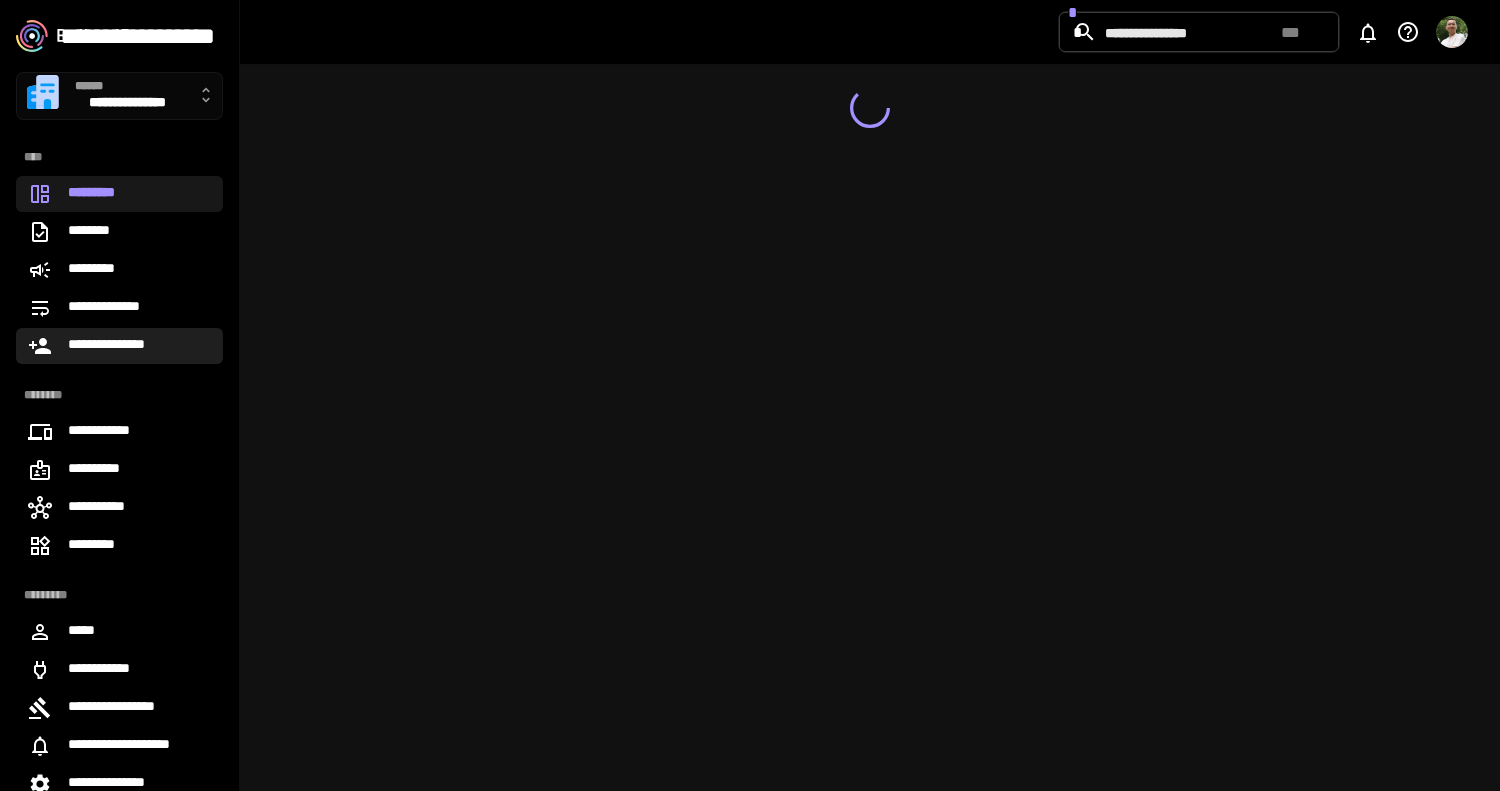 click on "**********" at bounding box center [118, 346] 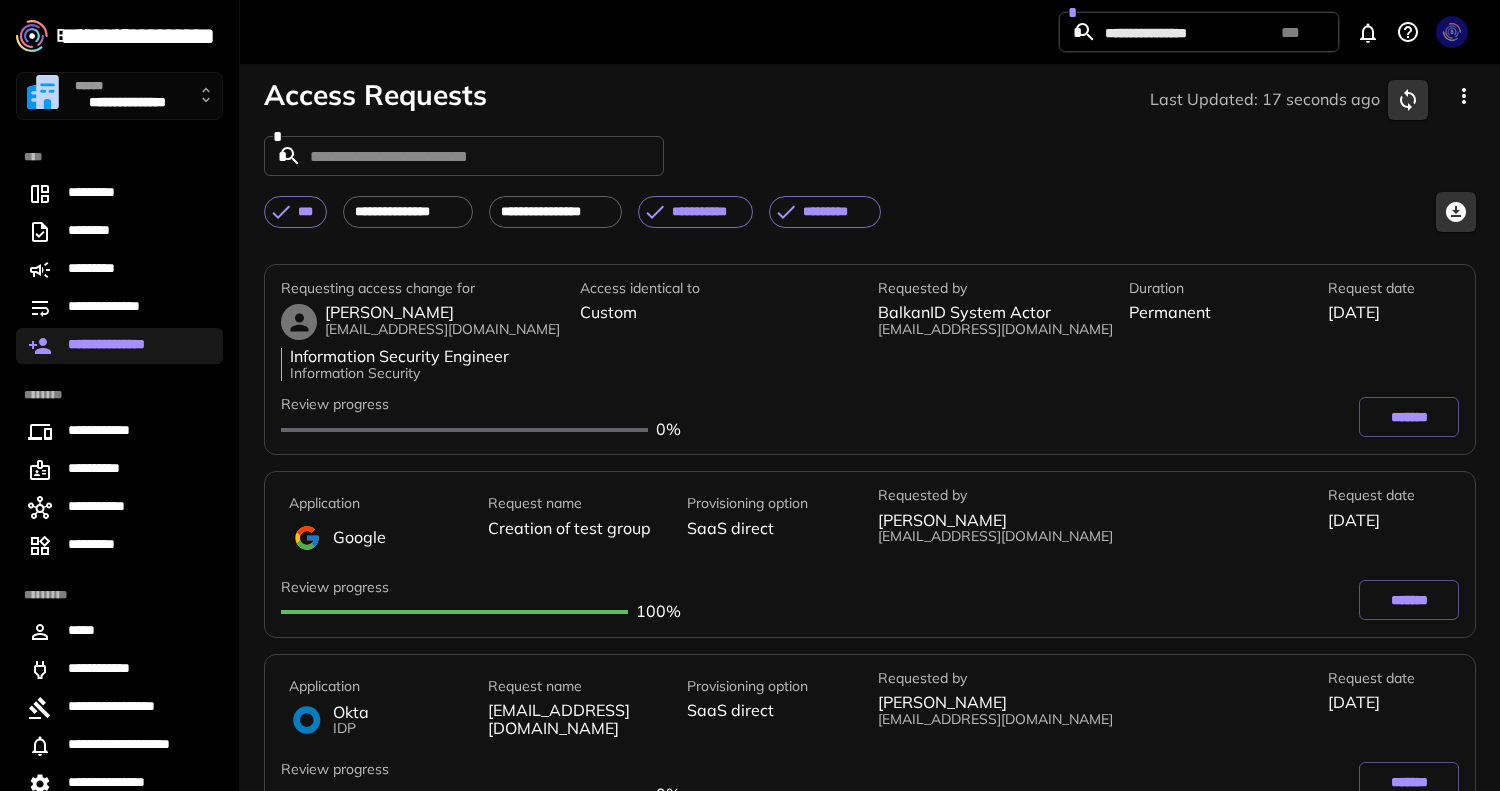 click on "*******" at bounding box center [1409, 417] 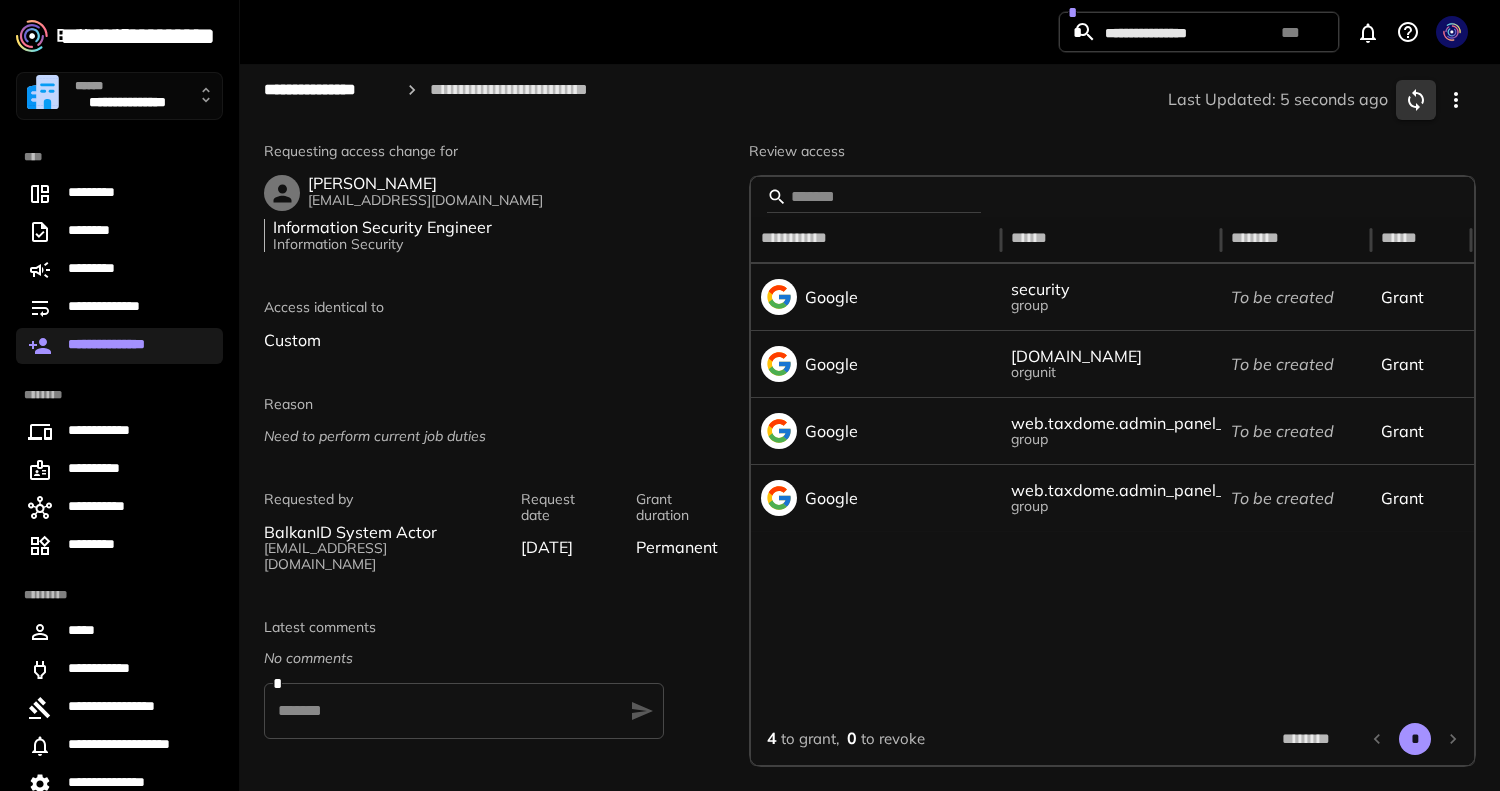 click on "**********" at bounding box center (119, 346) 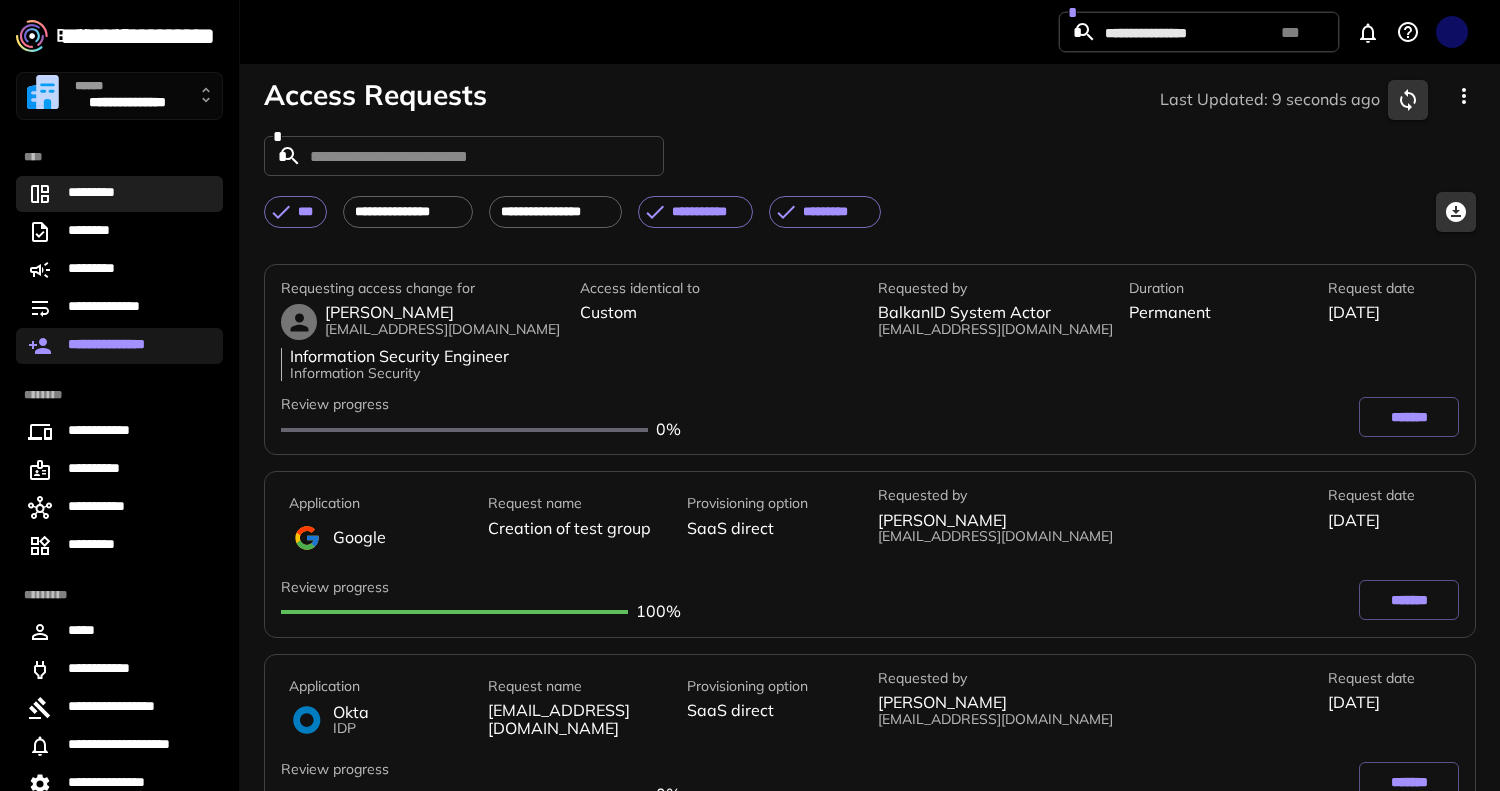 click on "*********" at bounding box center (119, 194) 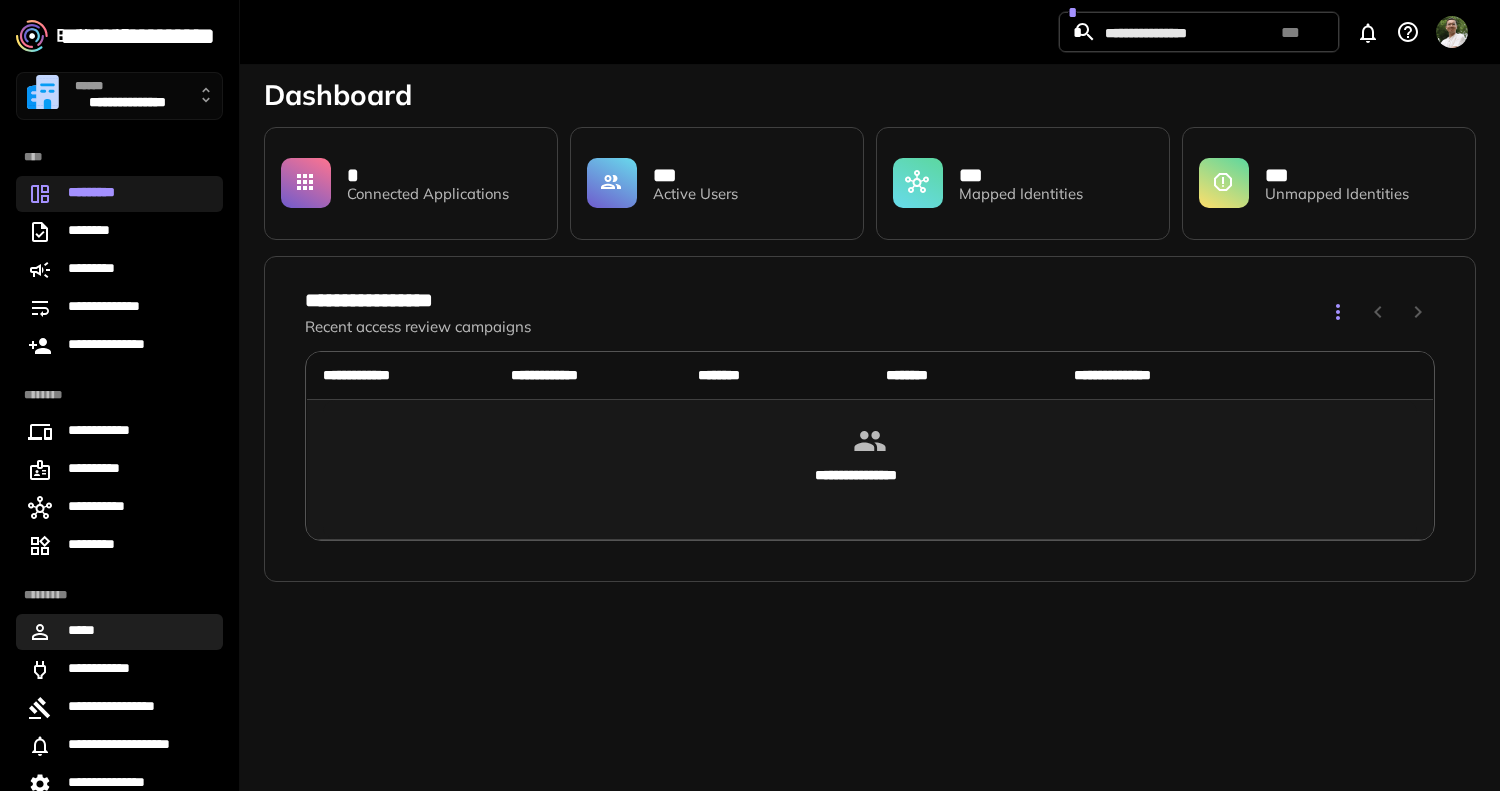 click on "*****" at bounding box center [119, 632] 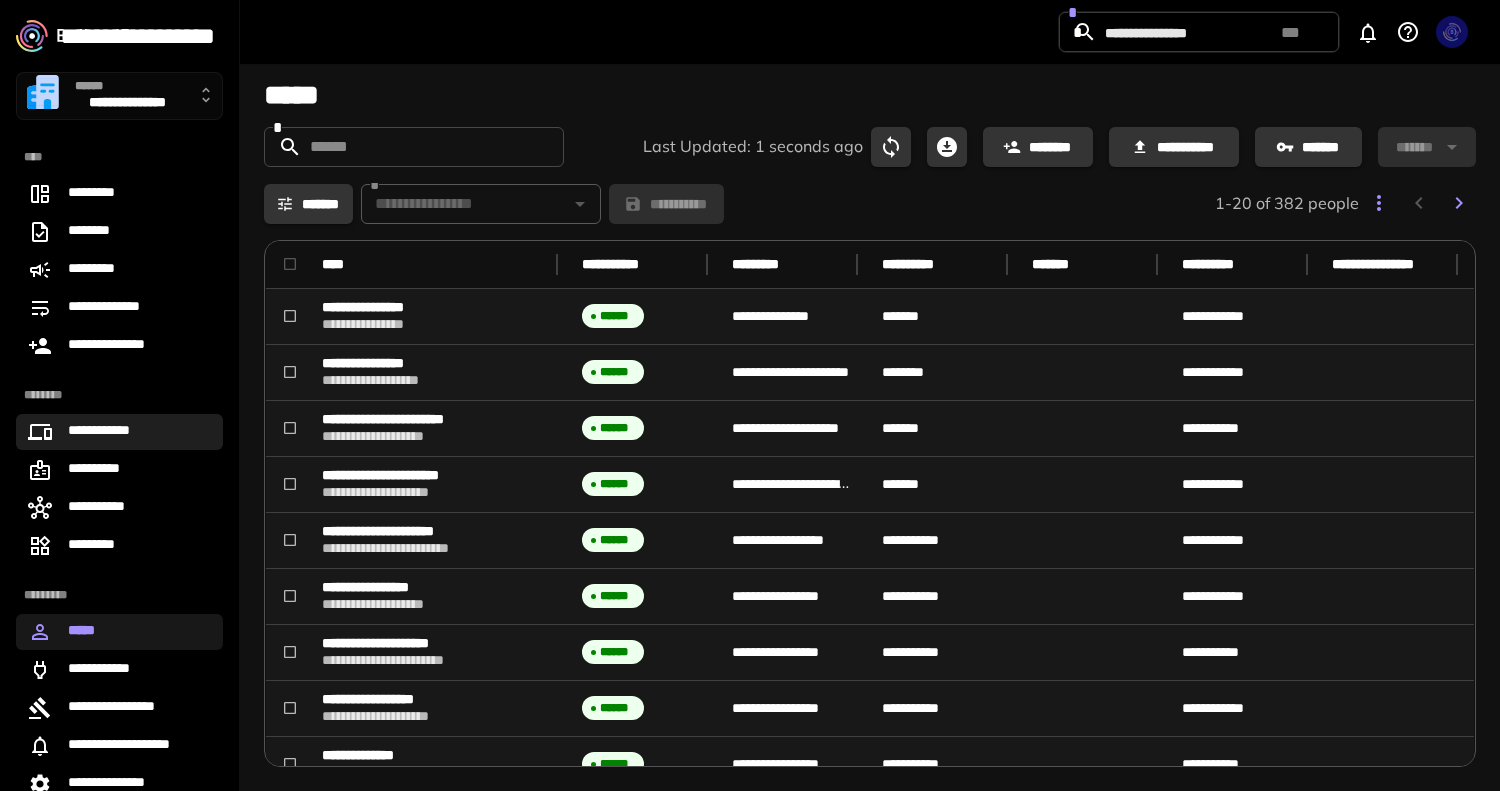click on "**********" at bounding box center [119, 432] 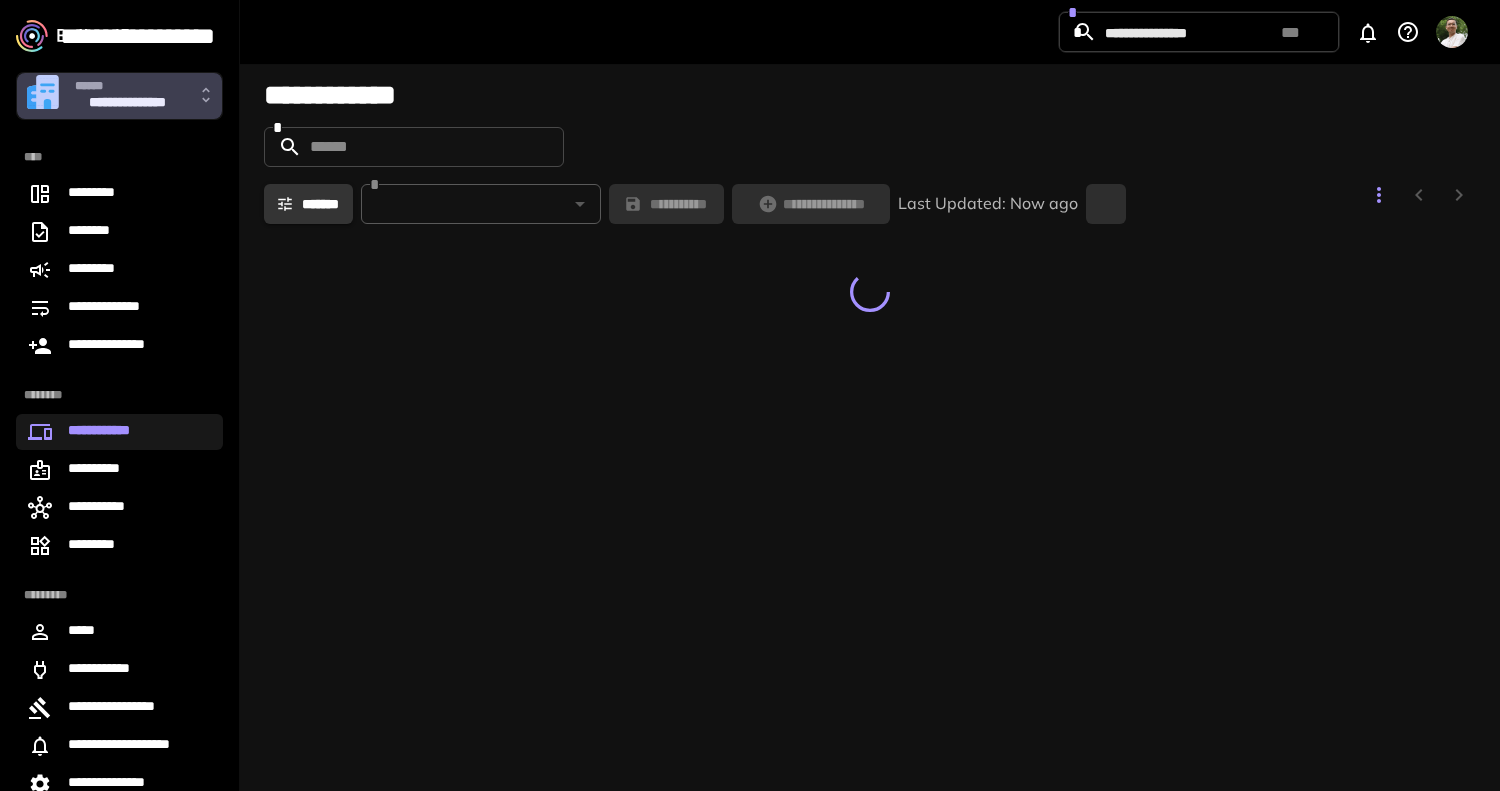 click on "**********" at bounding box center [119, 96] 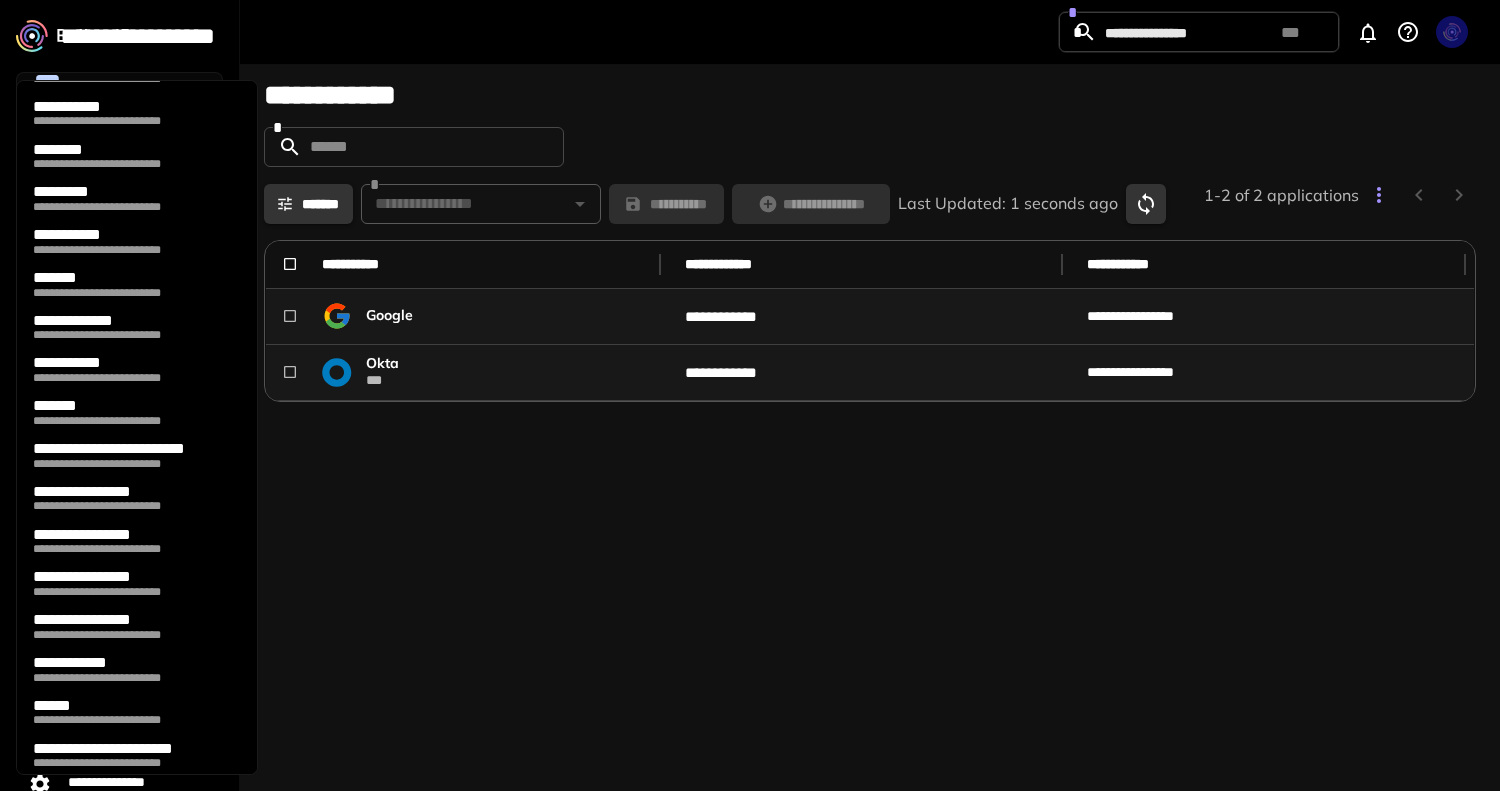 scroll, scrollTop: 41, scrollLeft: 0, axis: vertical 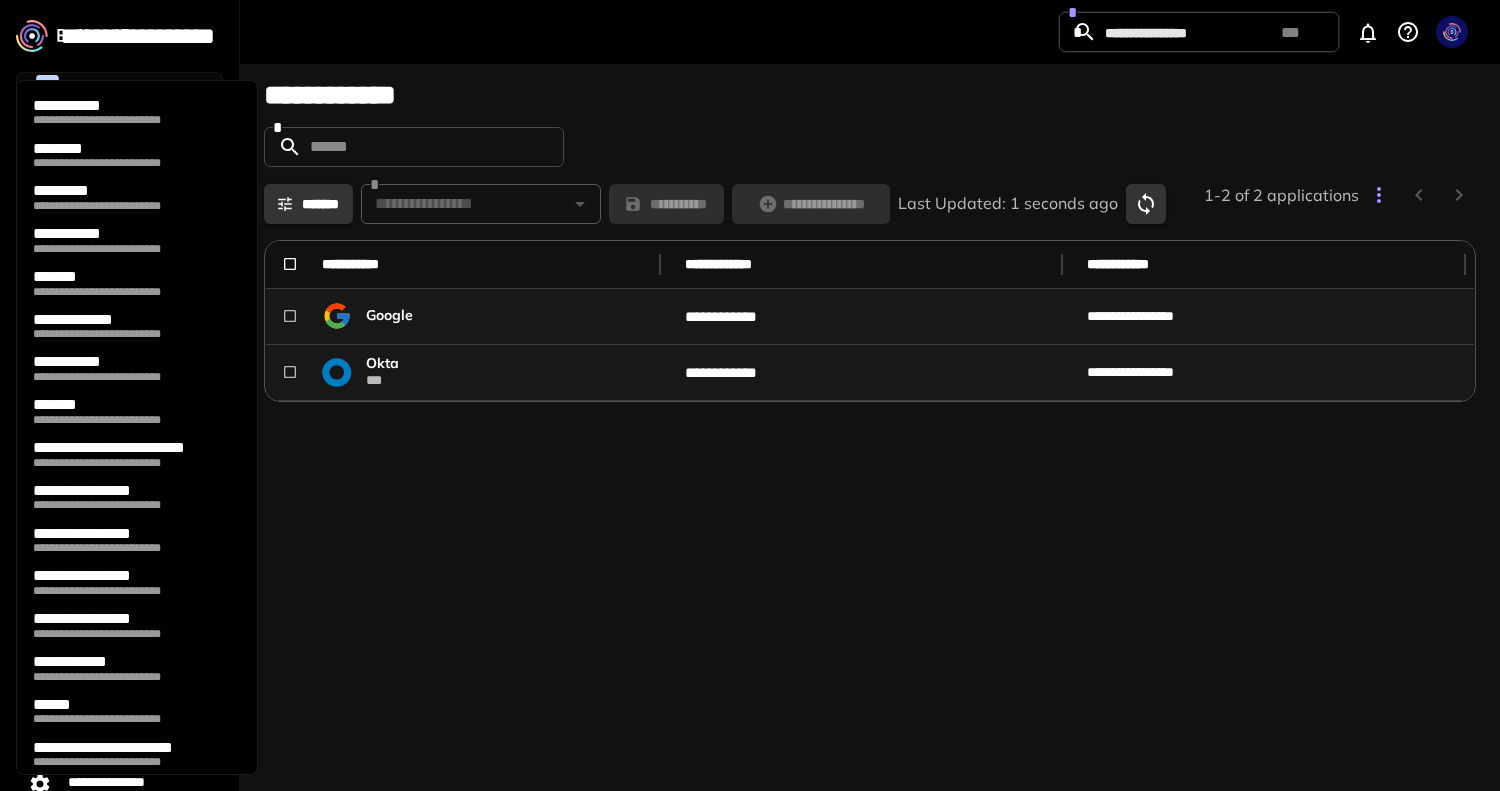 click on "**********" at bounding box center [129, 534] 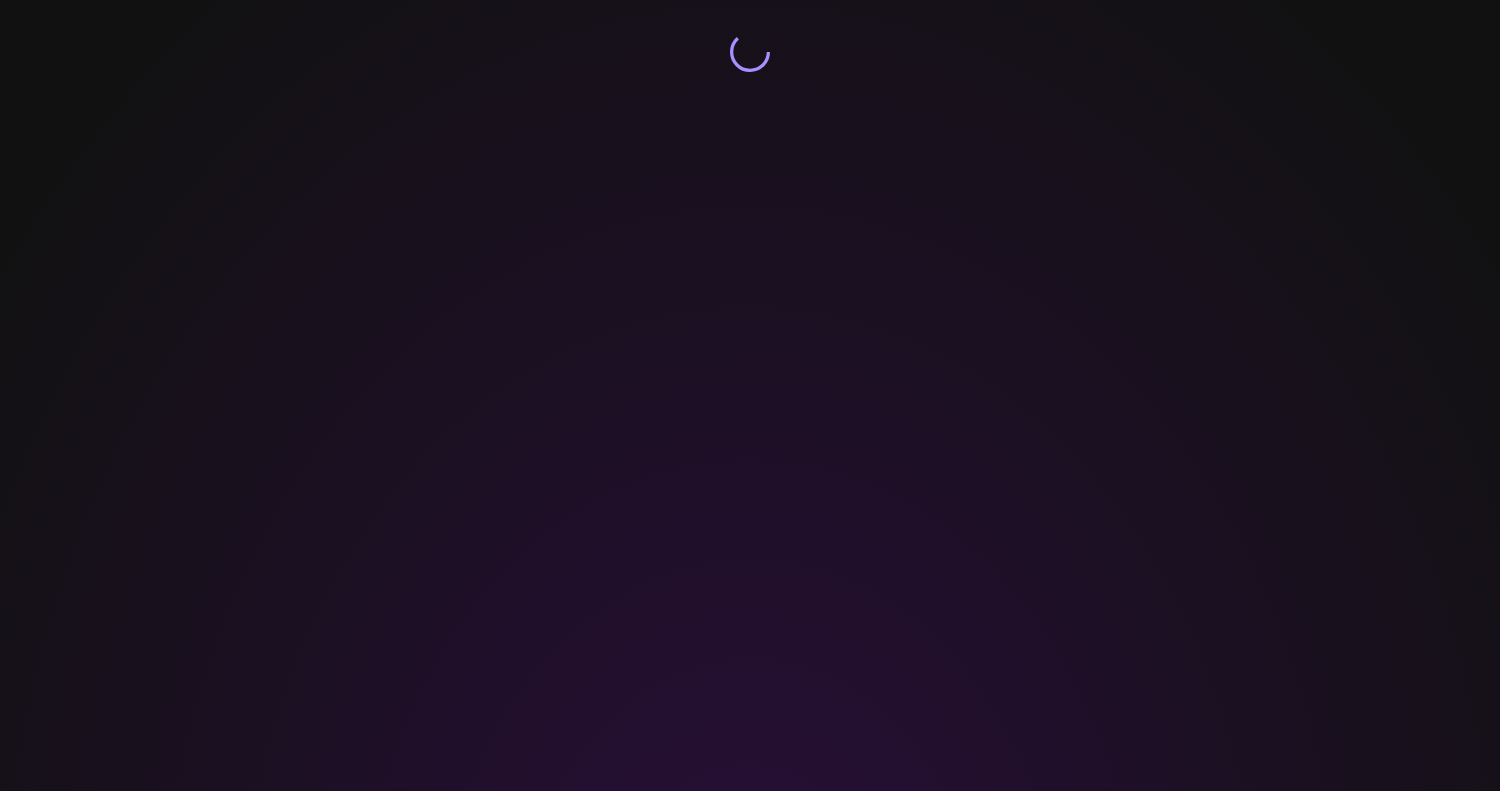 scroll, scrollTop: 0, scrollLeft: 0, axis: both 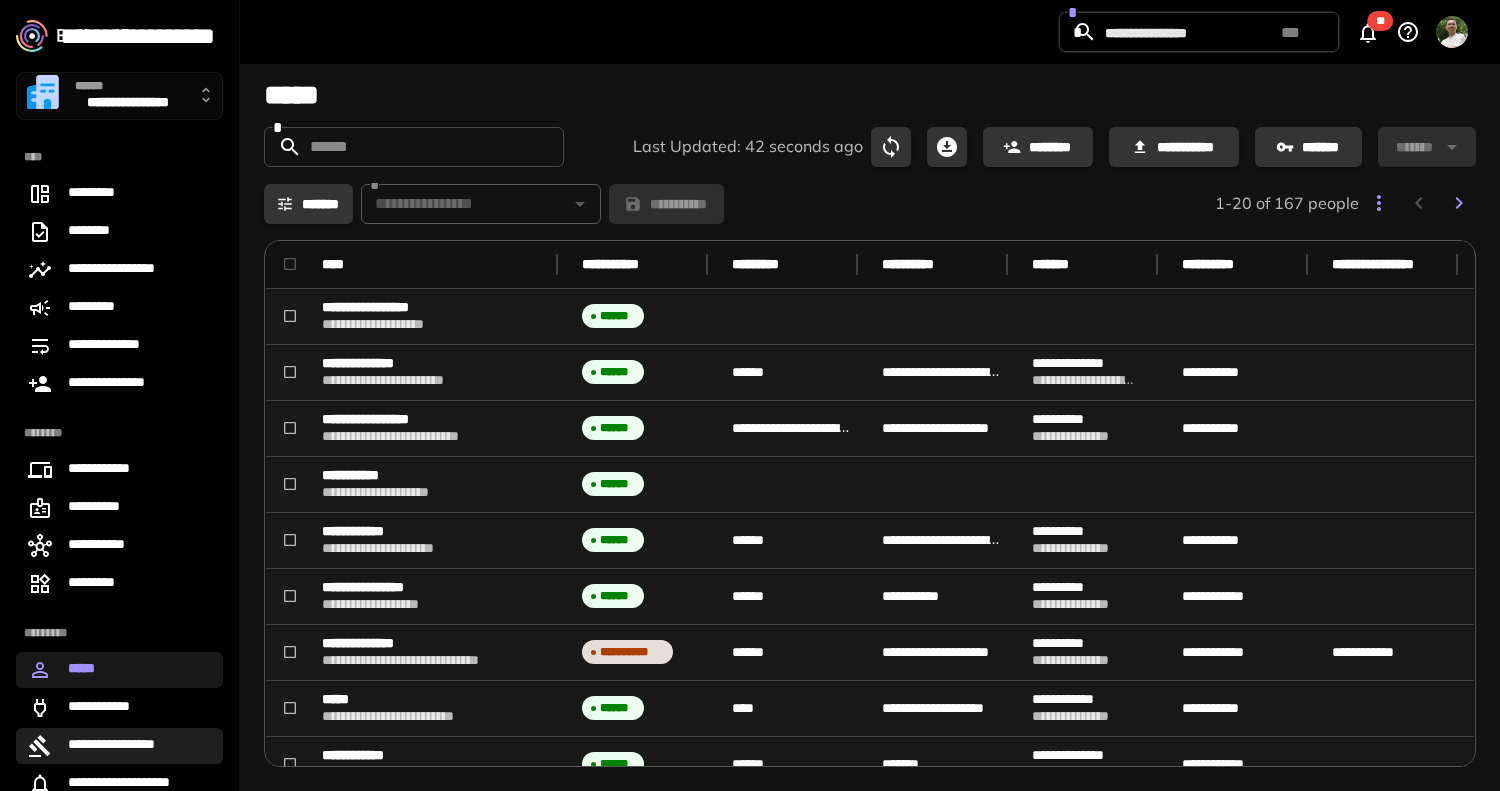 click on "**********" at bounding box center (119, 746) 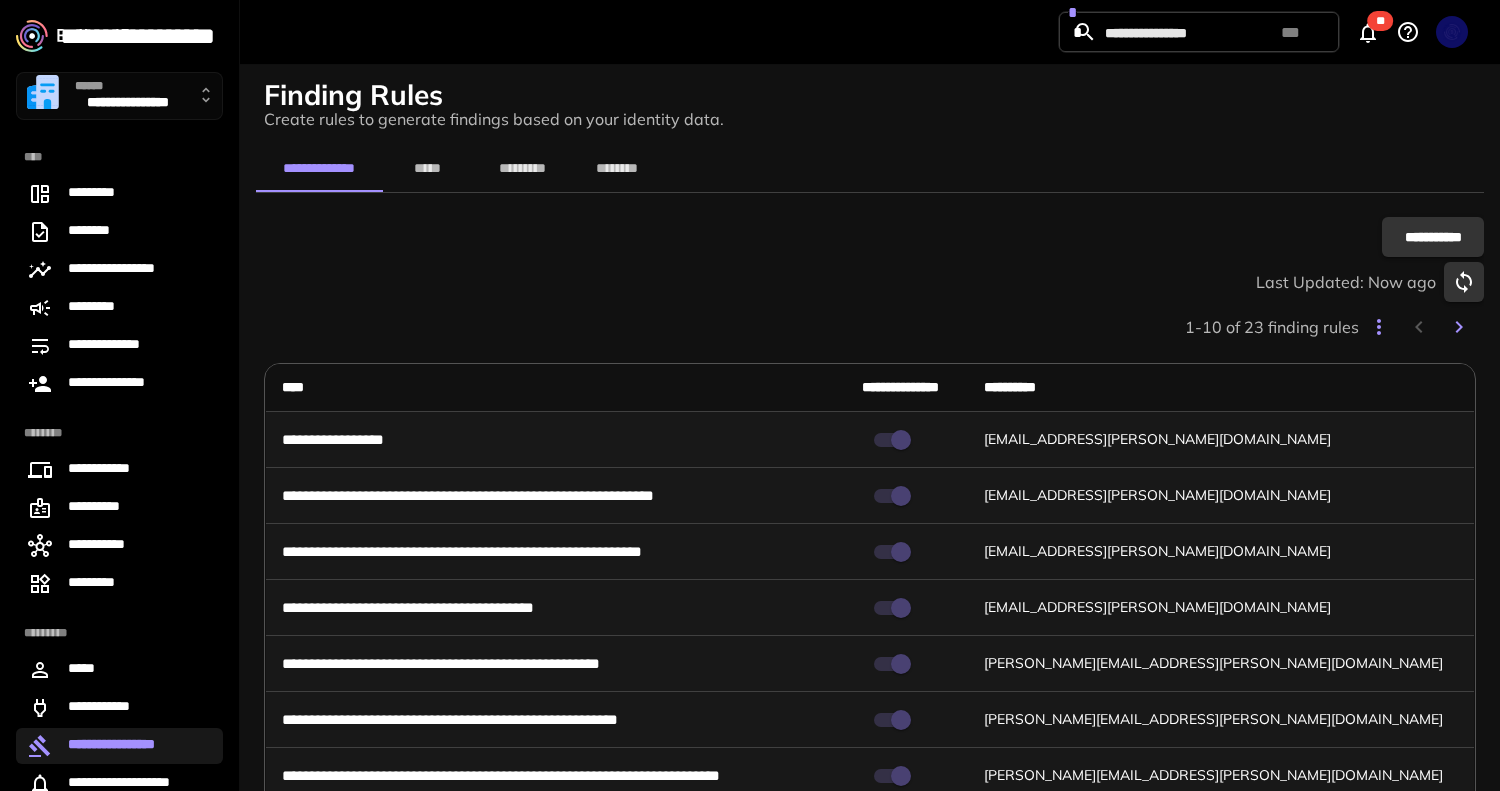 click on "*********" at bounding box center (522, 168) 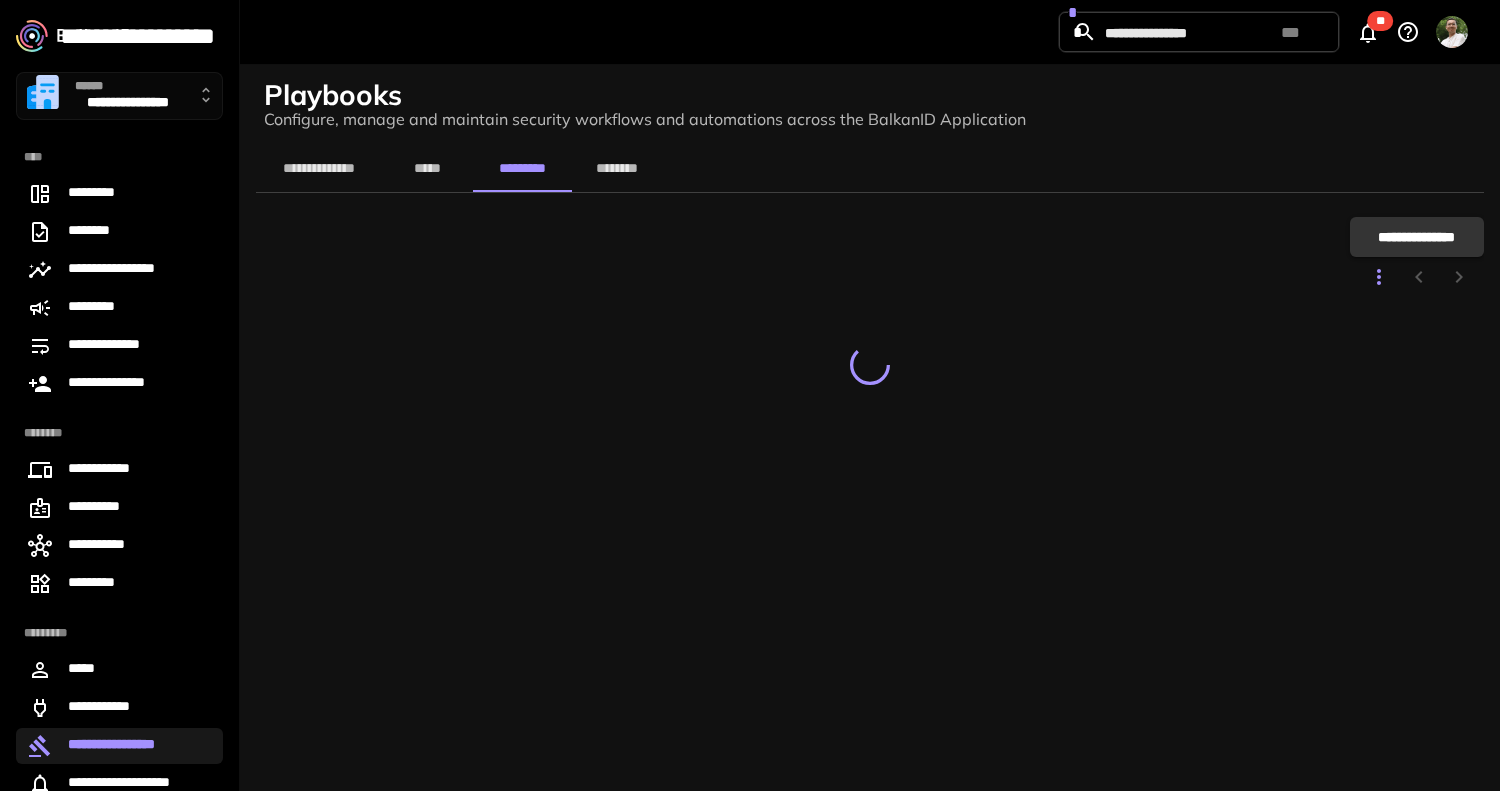 click on "**********" at bounding box center (1417, 237) 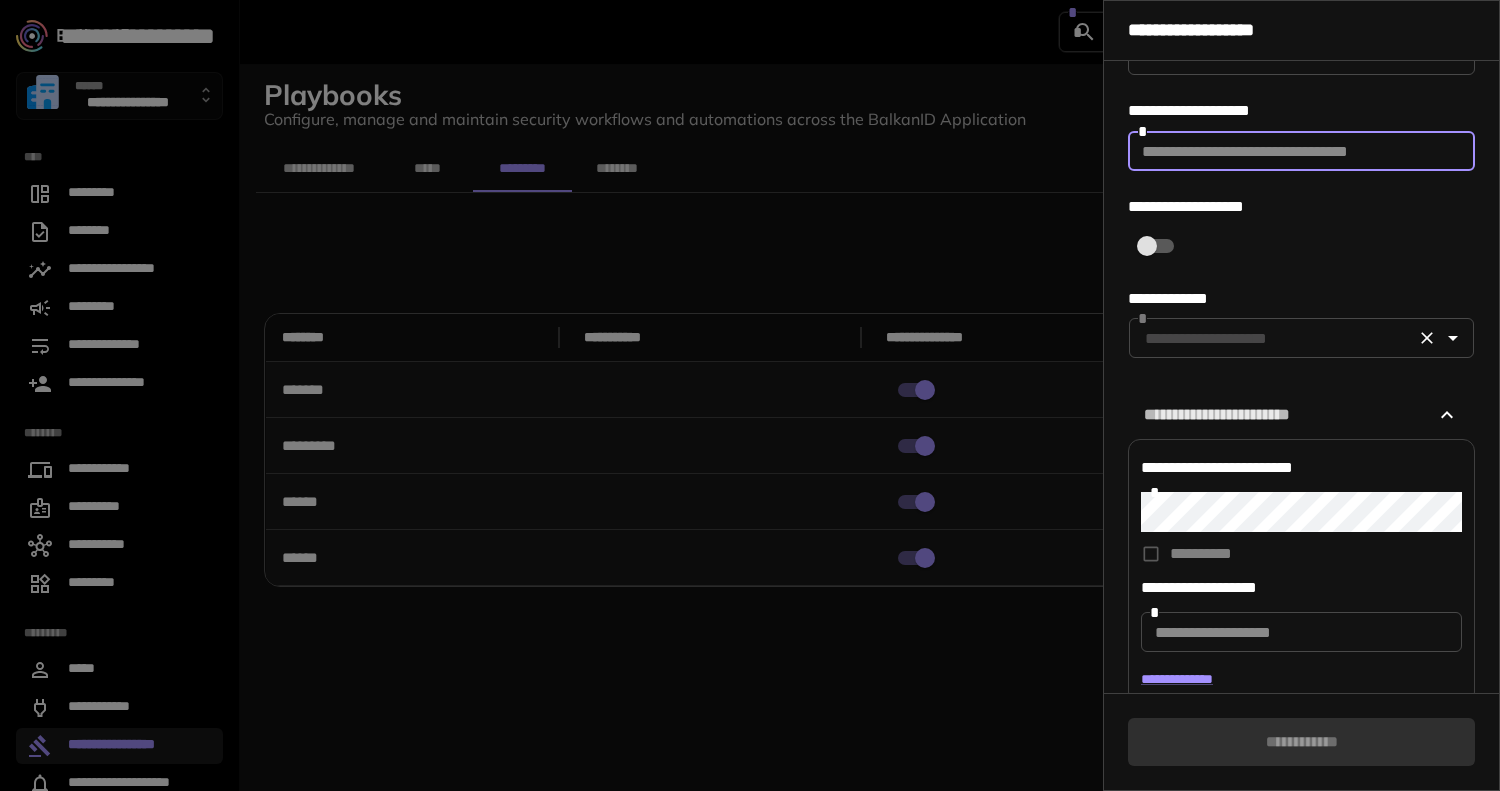 scroll, scrollTop: 229, scrollLeft: 0, axis: vertical 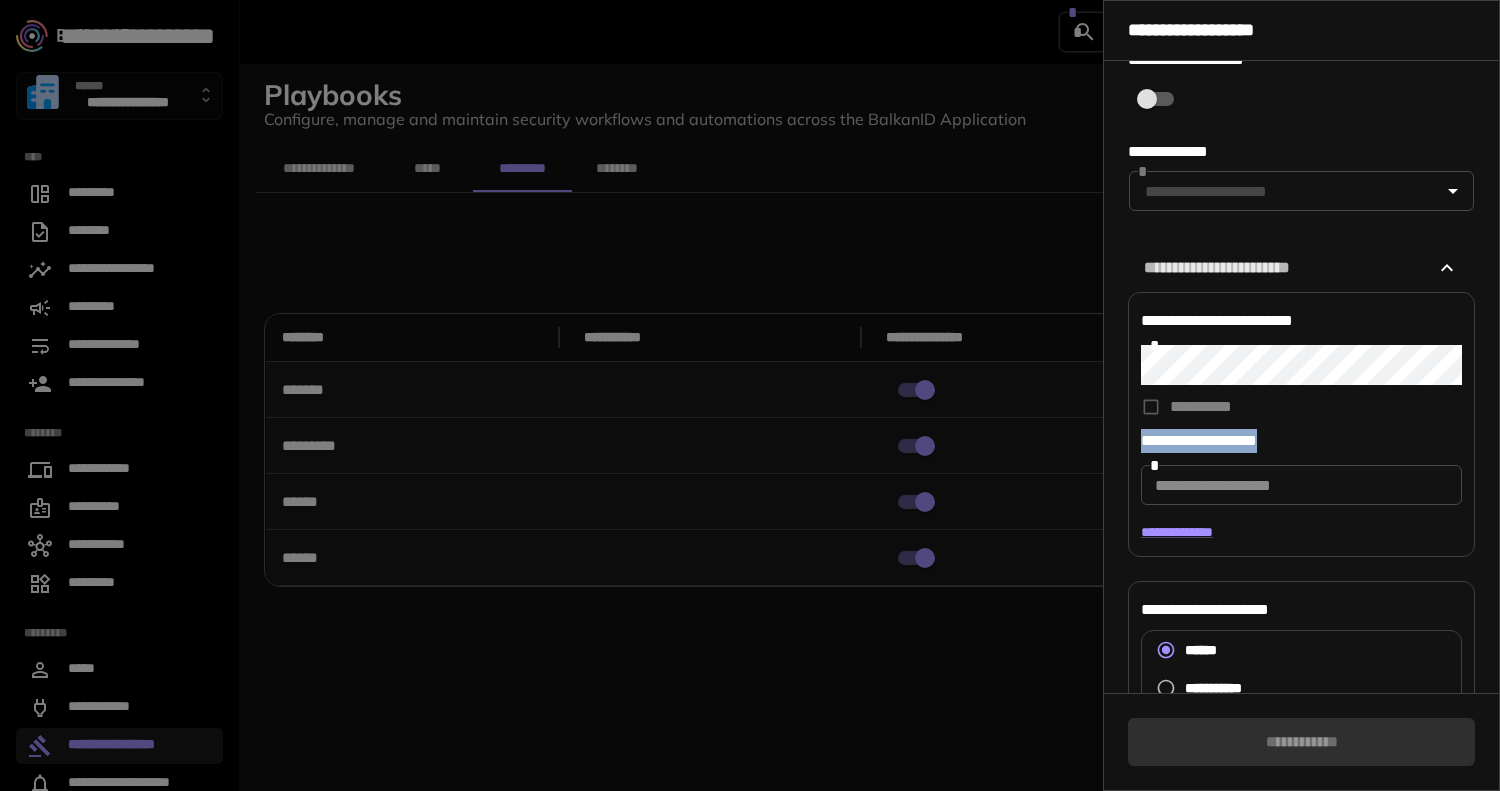 drag, startPoint x: 1299, startPoint y: 440, endPoint x: 1127, endPoint y: 440, distance: 172 